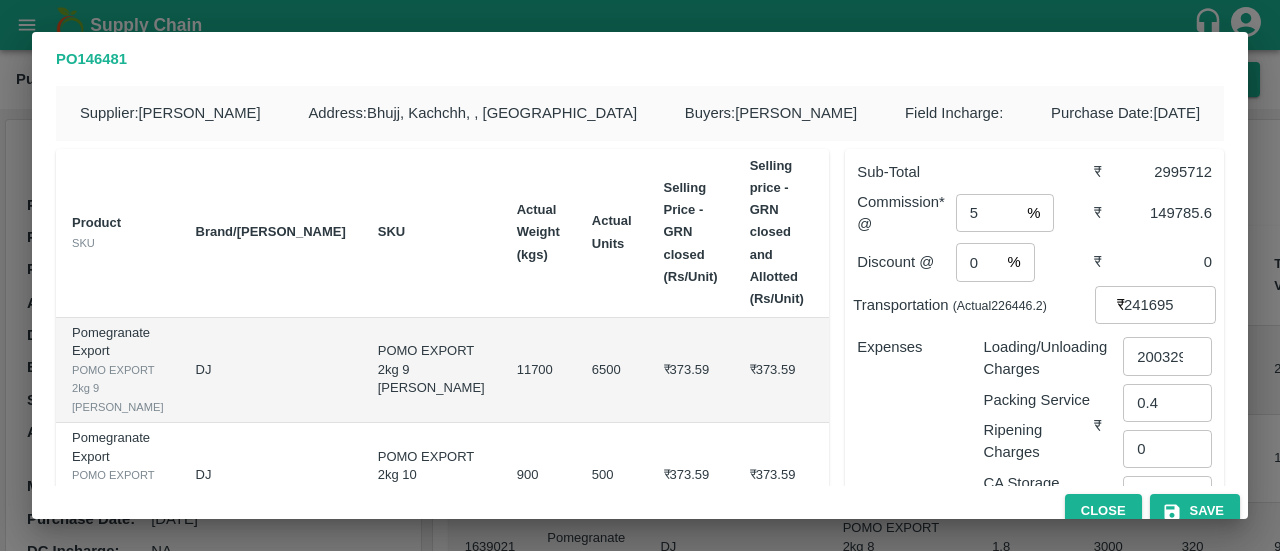 scroll, scrollTop: 0, scrollLeft: 0, axis: both 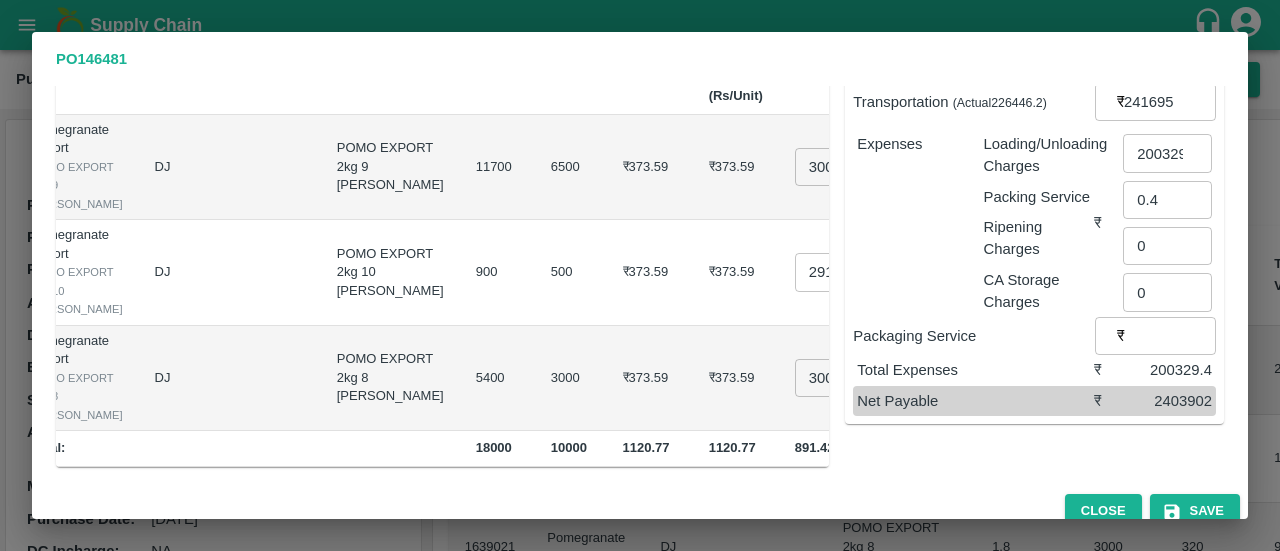 click on "2403902" at bounding box center [1167, 401] 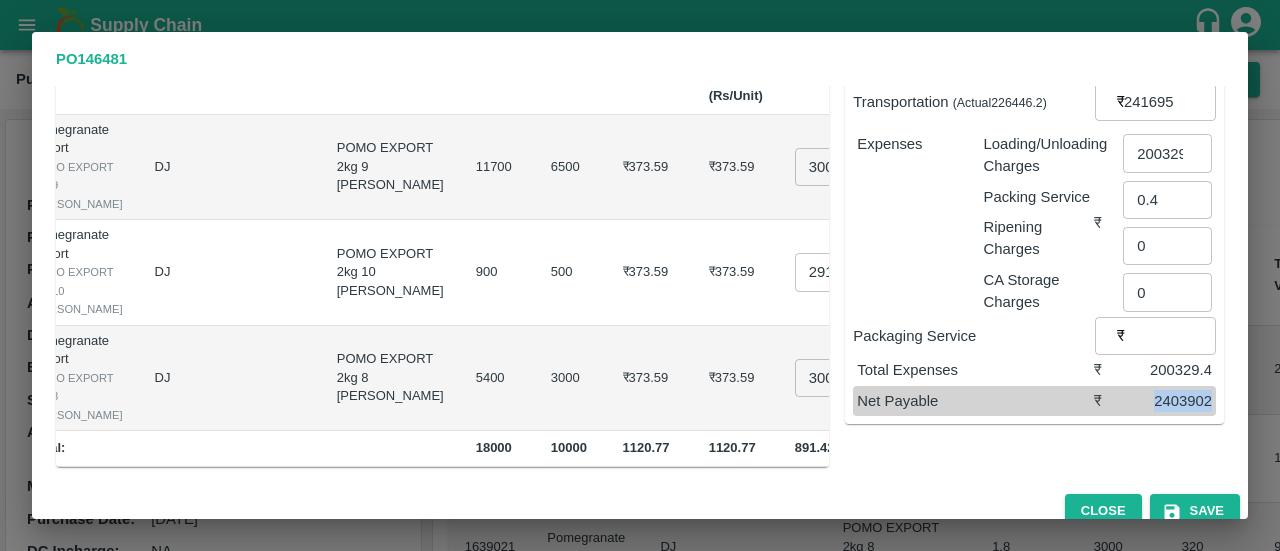 click on "2403902" at bounding box center (1167, 401) 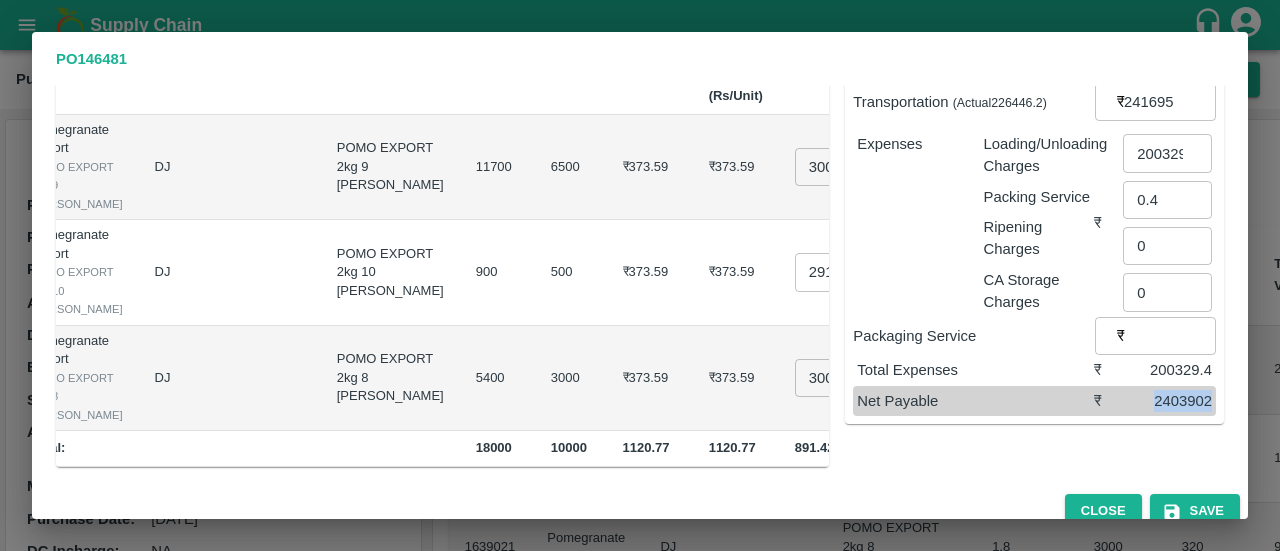 copy on "2403902" 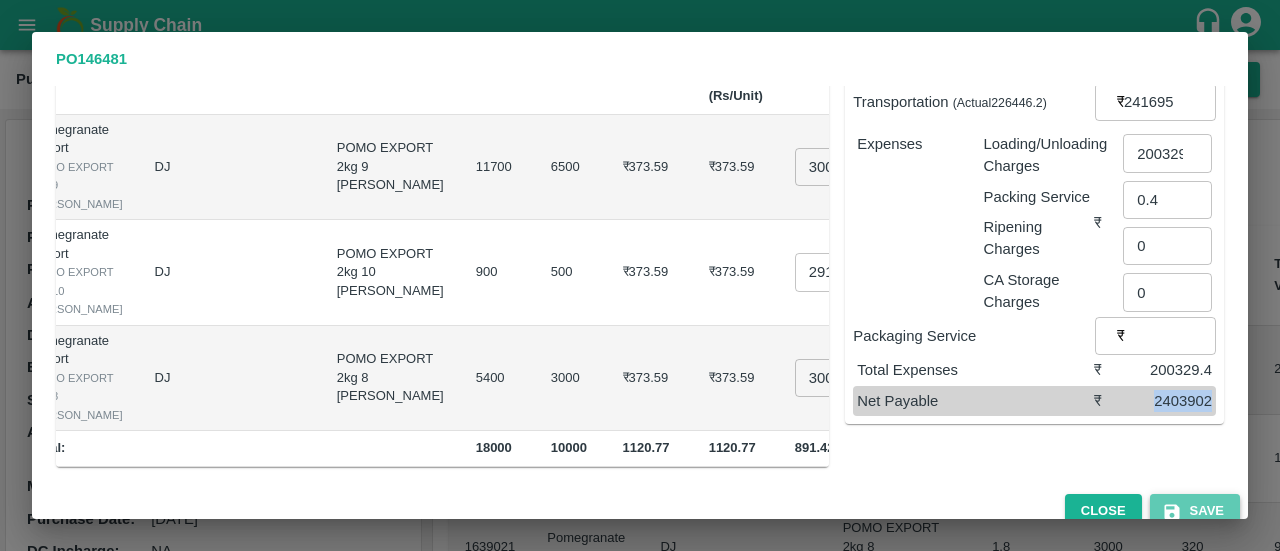click on "Save" at bounding box center (1195, 511) 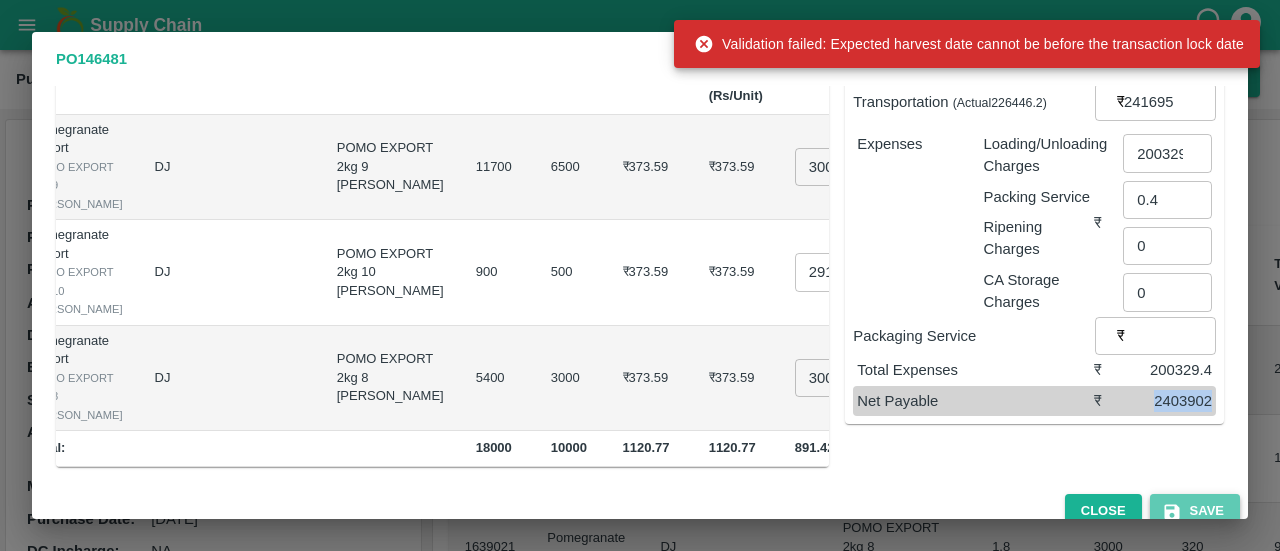 click on "Save" at bounding box center [1195, 511] 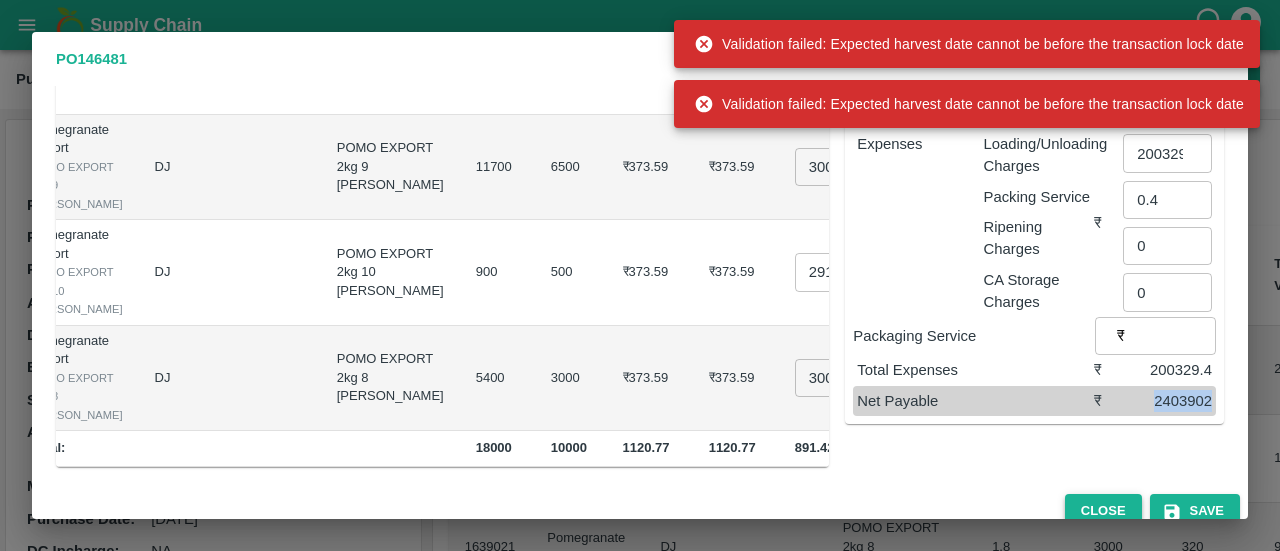 click on "Close" at bounding box center (1103, 511) 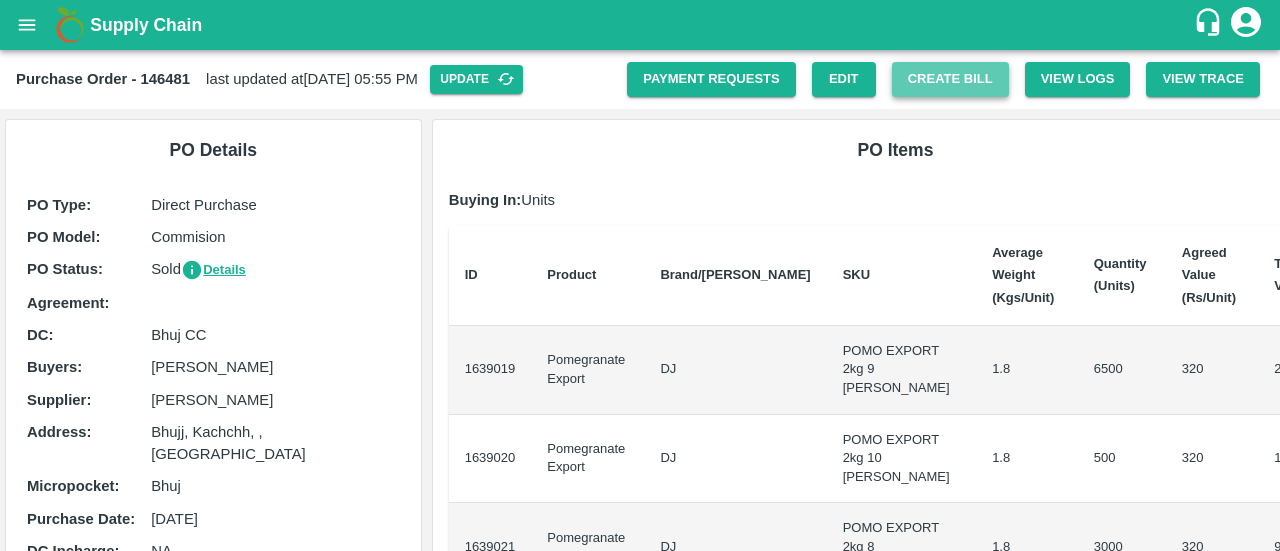 click on "Create Bill" at bounding box center (950, 79) 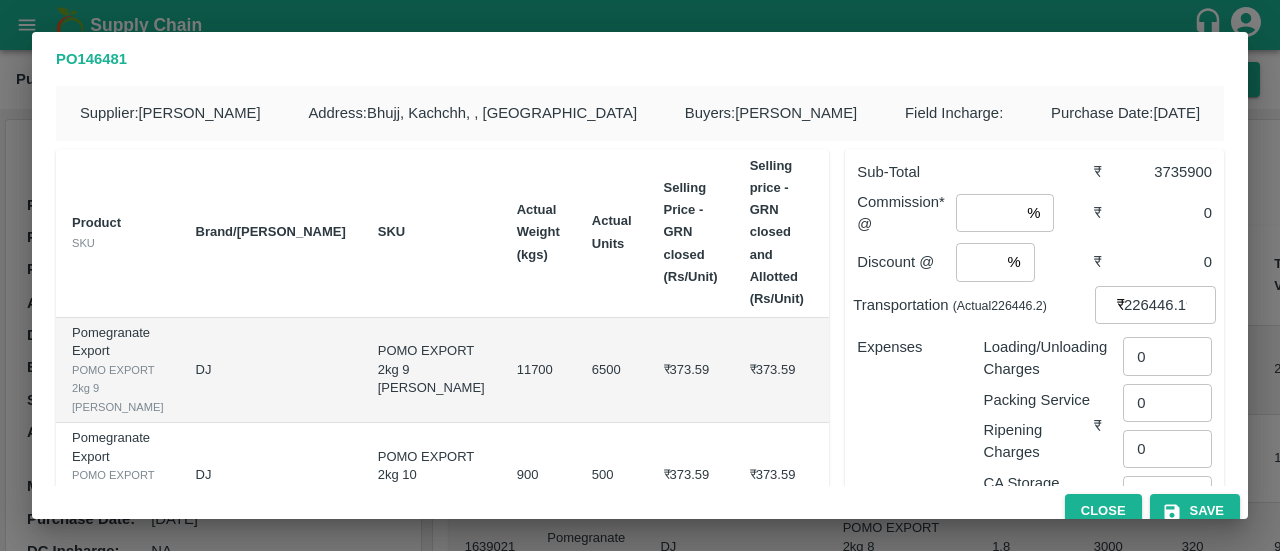scroll, scrollTop: 0, scrollLeft: 41, axis: horizontal 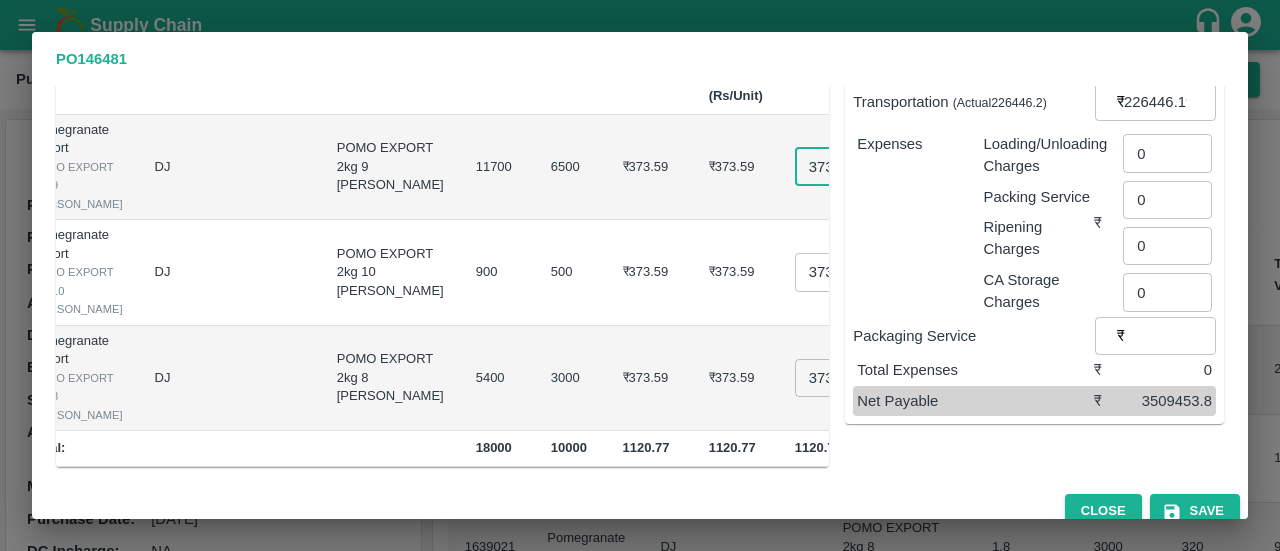 click on "373.59000000000003" at bounding box center (835, 167) 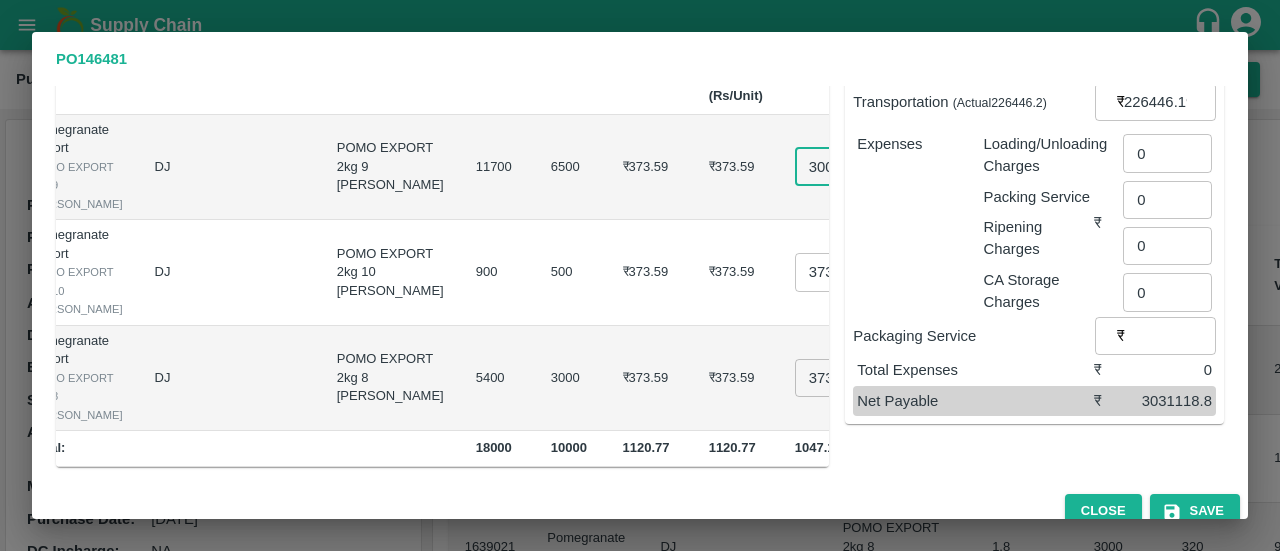 type on "300" 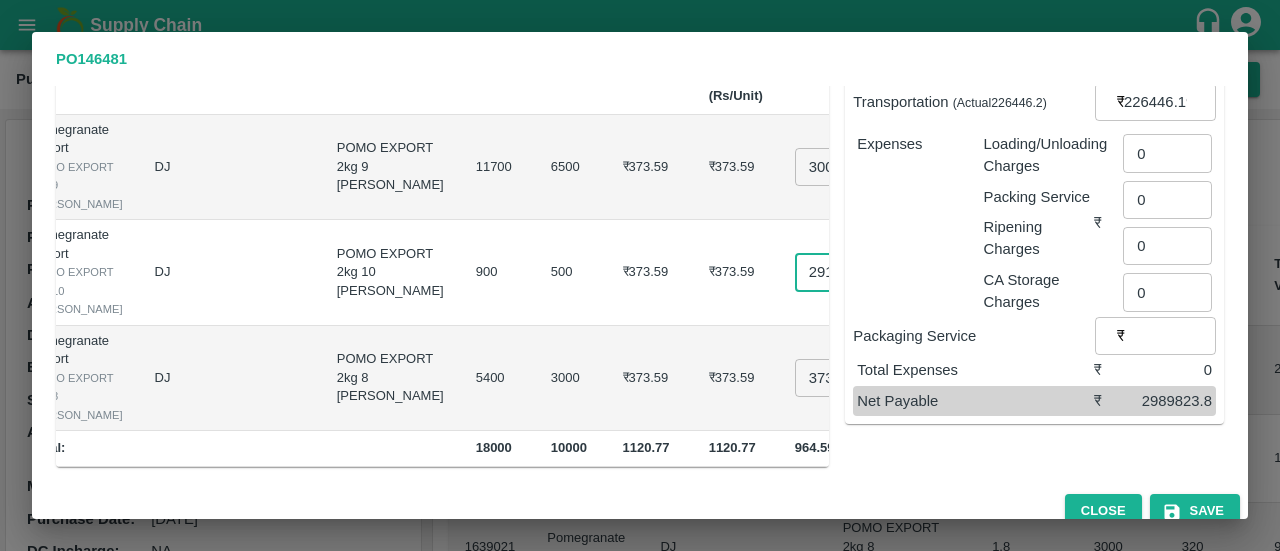 type on "291" 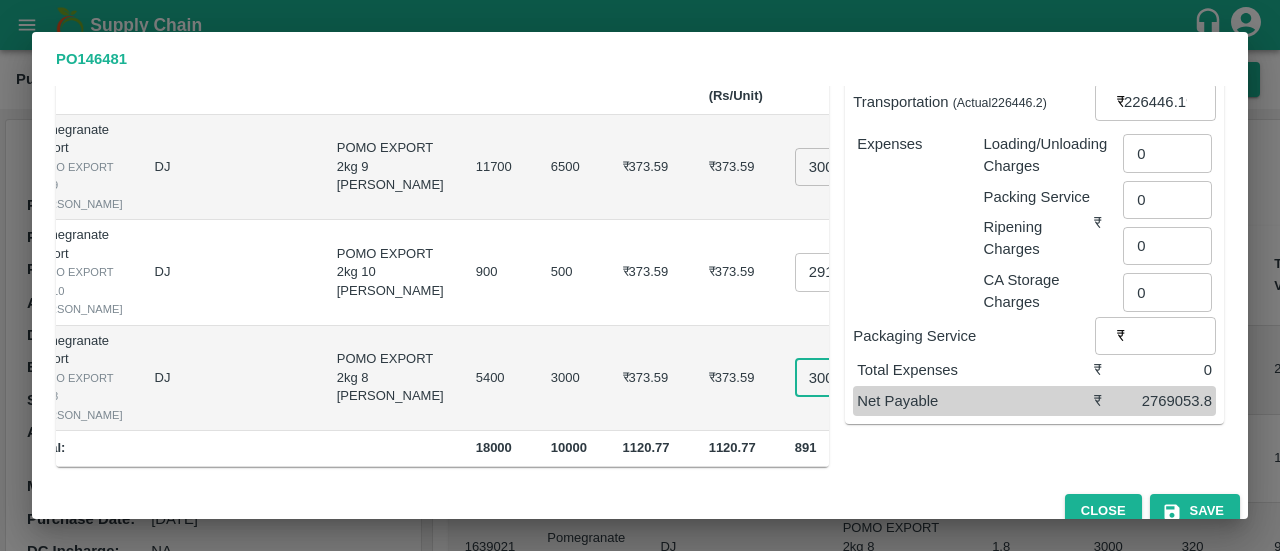 type on "300" 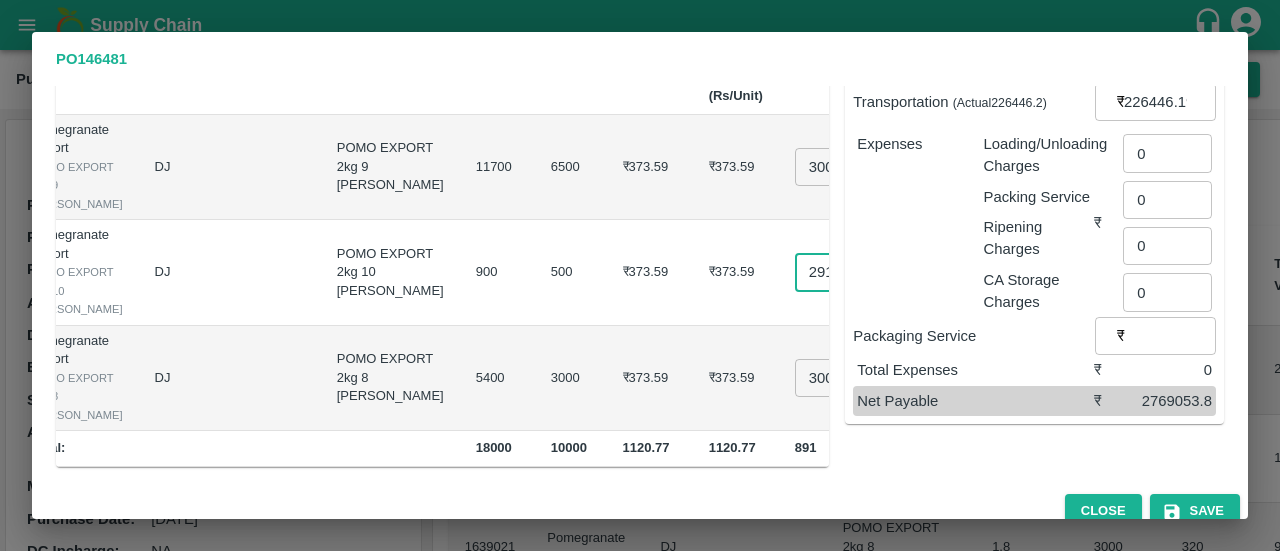 click on "291" at bounding box center [835, 272] 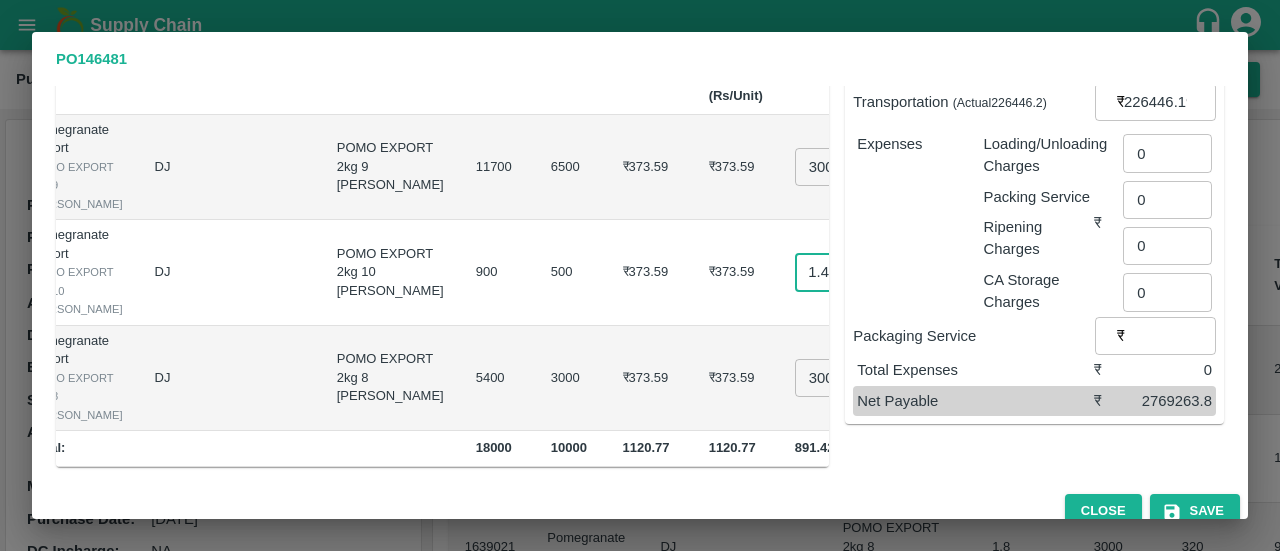scroll, scrollTop: 0, scrollLeft: 26, axis: horizontal 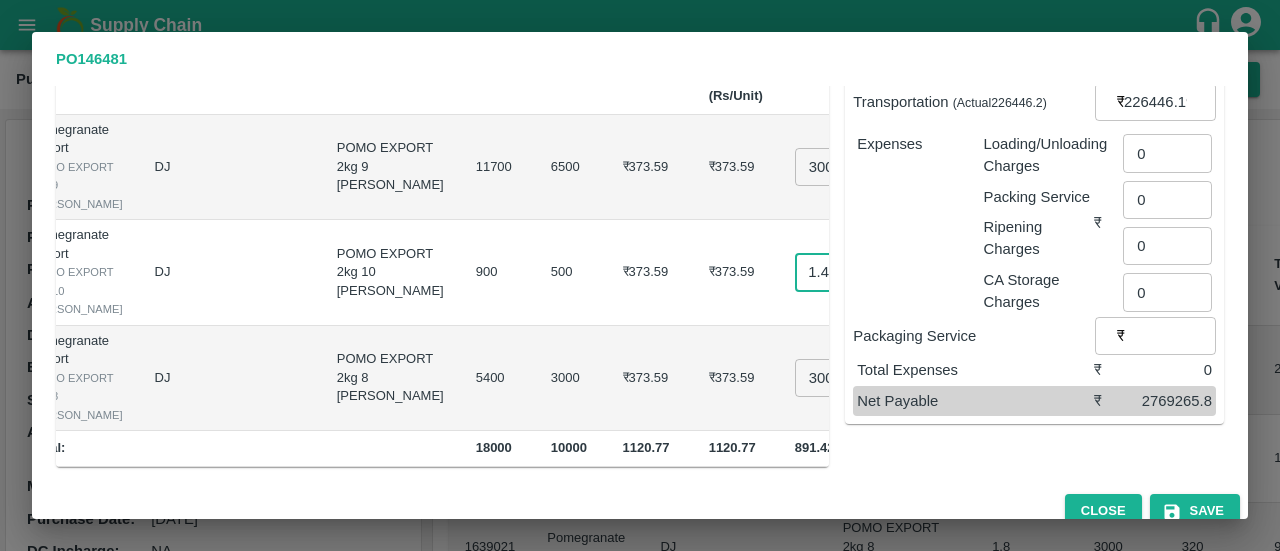 type on "291.424" 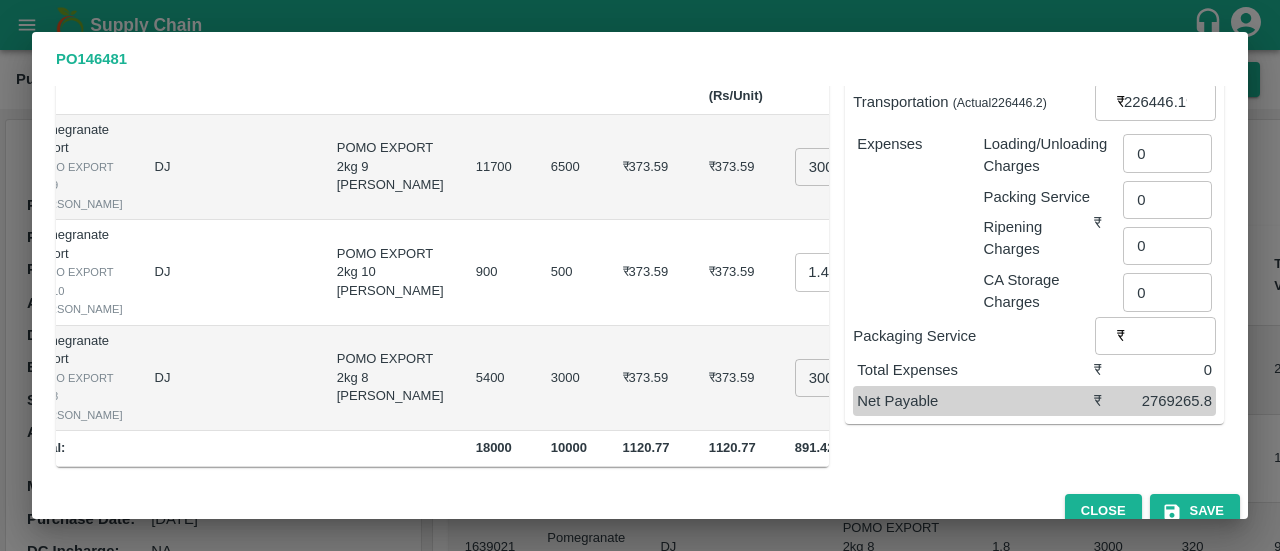 scroll, scrollTop: 0, scrollLeft: 0, axis: both 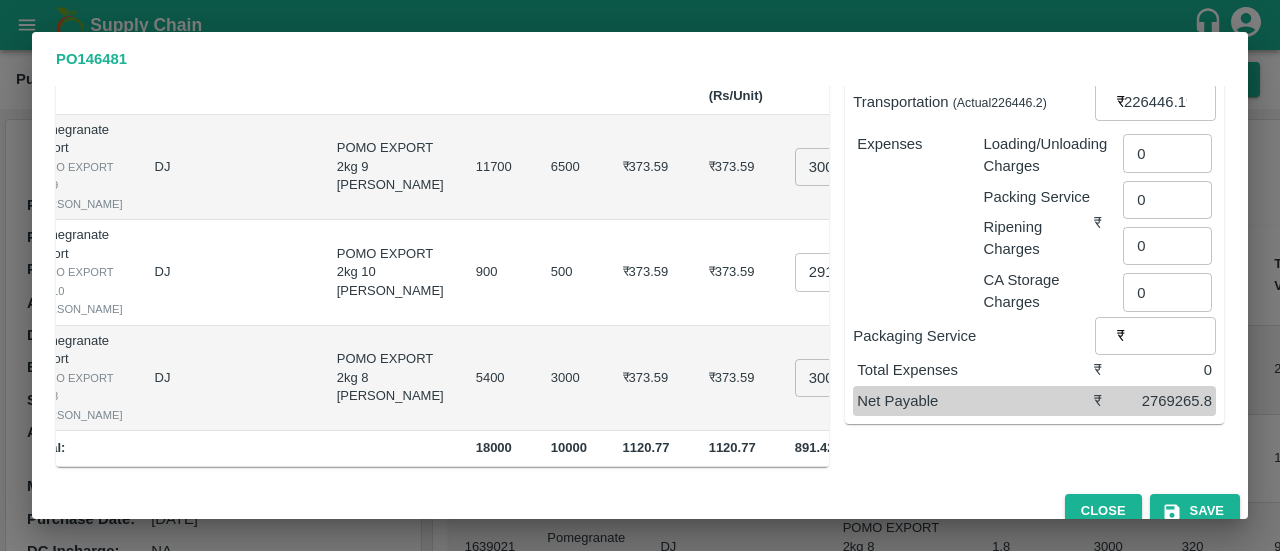 click on "Sub-Total ₹ 2995712 Commission* @ % ​ ₹ 0 Discount @ % ​ ₹ 0 Transportation   (Actual  226446.2 ) ₹ 226446.19999999998 ​ Expenses Loading/Unloading Charges Packing Service Ripening Charges CA Storage Charges ₹ 0 ​ 0 ​ 0 ​ 0 ​ Packaging Service ₹ ​ Total Expenses ₹ 0 Net Payable ₹ 2769265.8" at bounding box center [1026, 198] 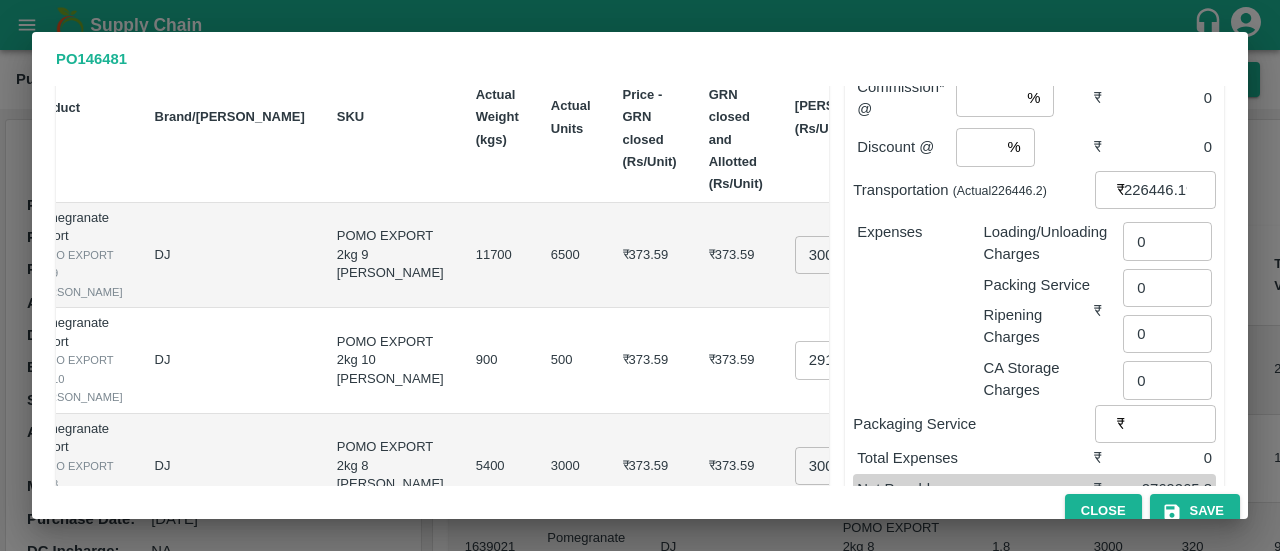 scroll, scrollTop: 0, scrollLeft: 0, axis: both 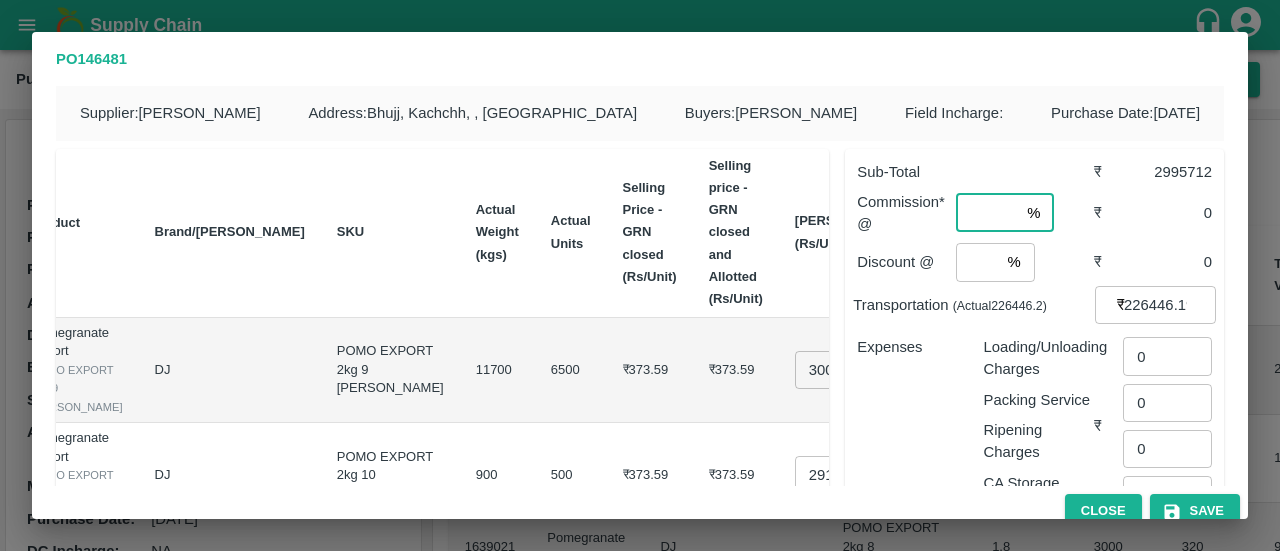 click at bounding box center [987, 213] 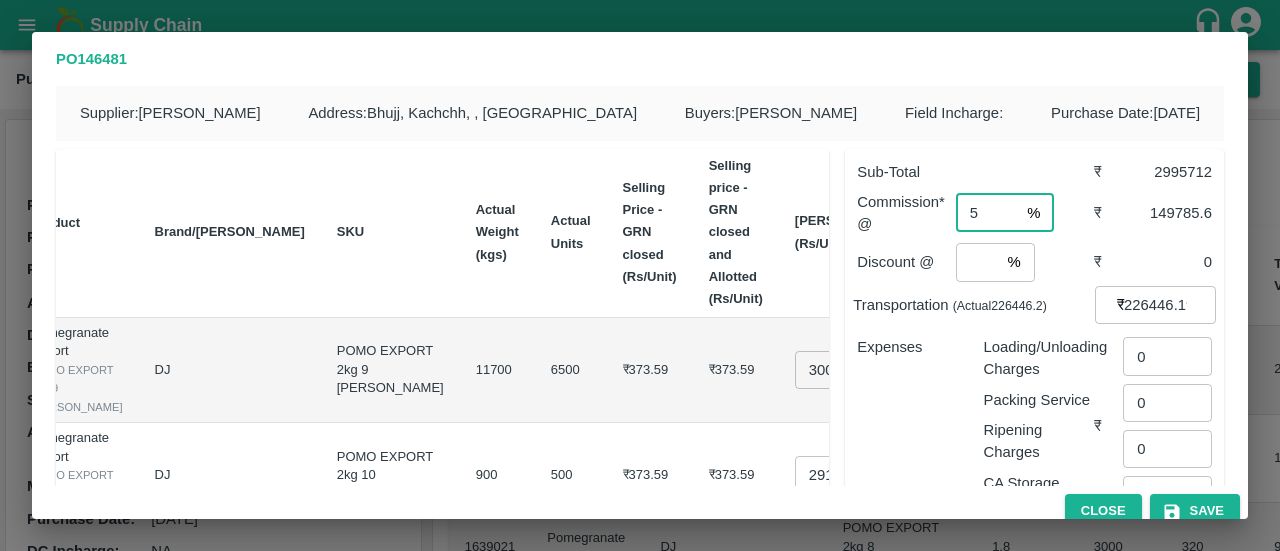 type on "5" 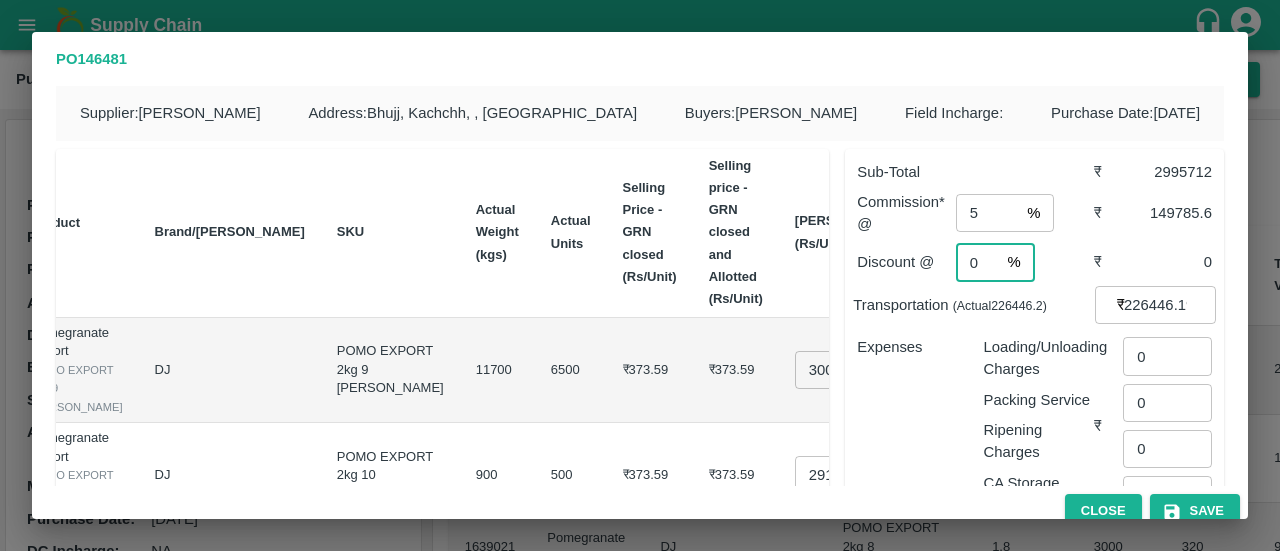 type on "0" 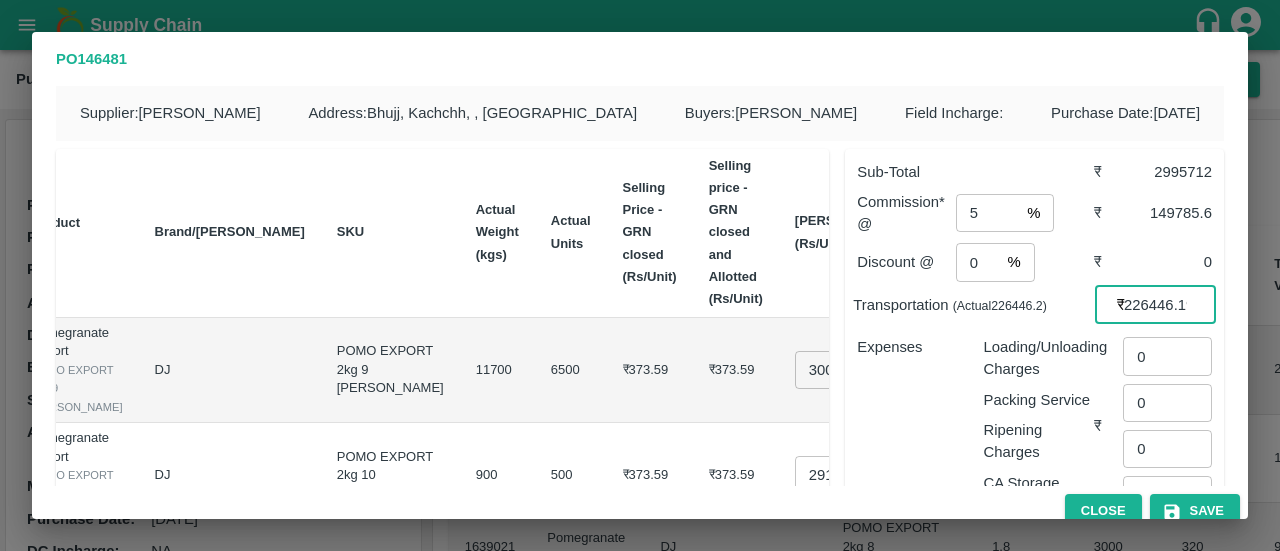 paste on "41695" 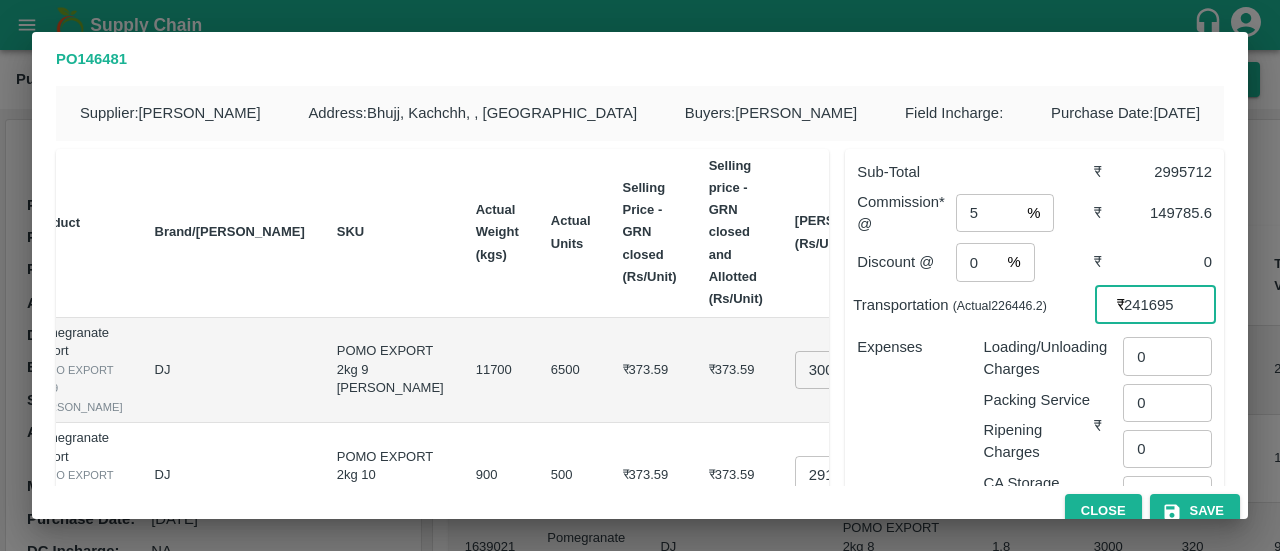 type on "241695" 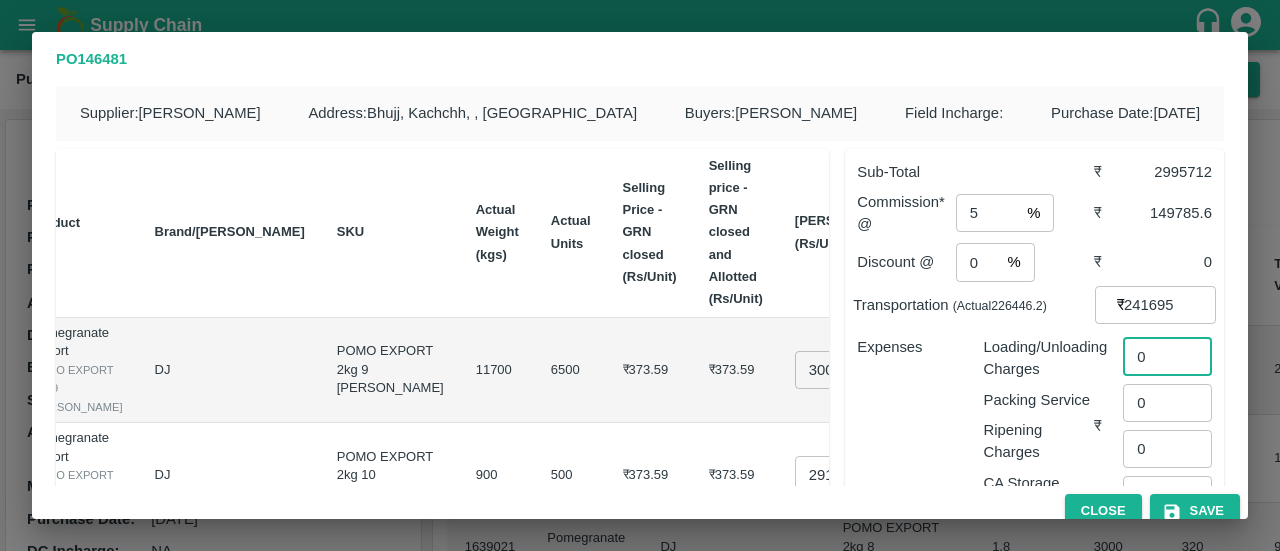 click on "0" at bounding box center (1167, 356) 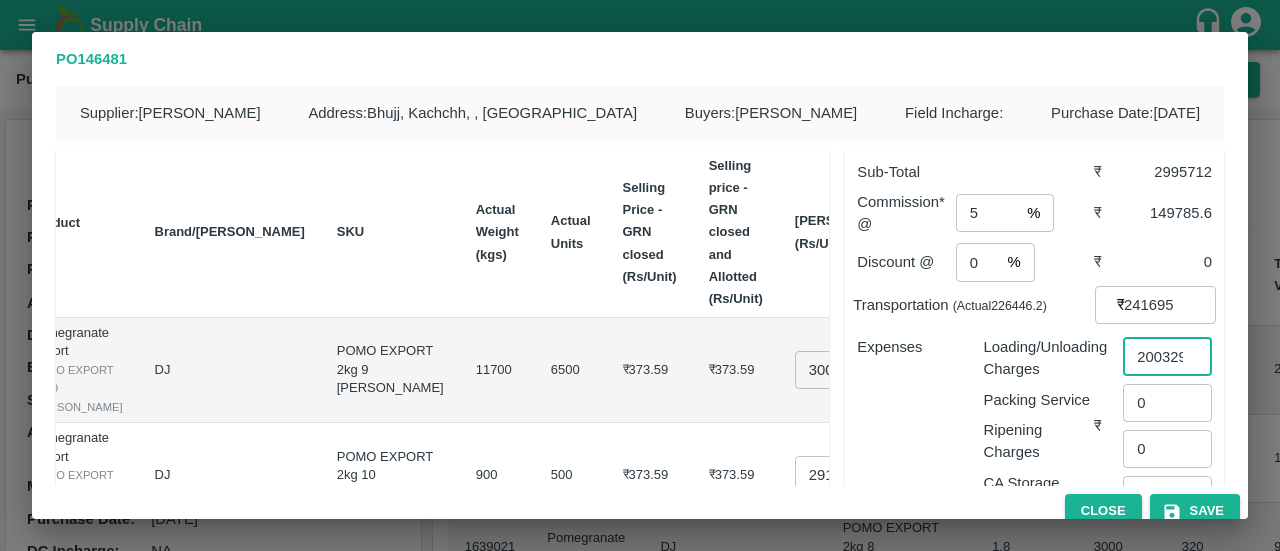 scroll, scrollTop: 0, scrollLeft: 4, axis: horizontal 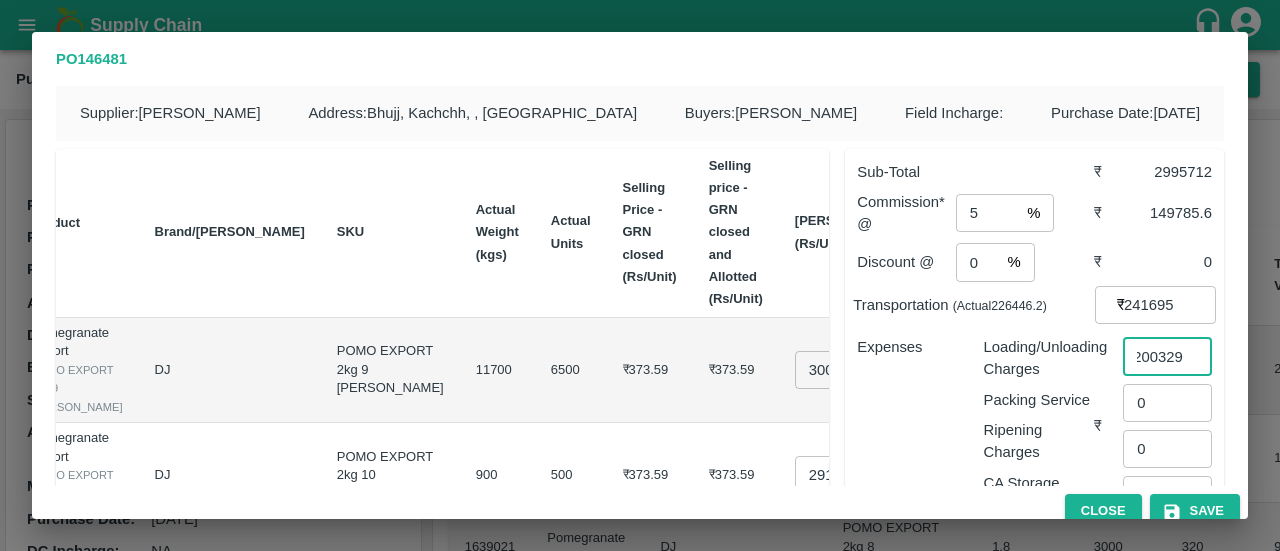 type on "200329" 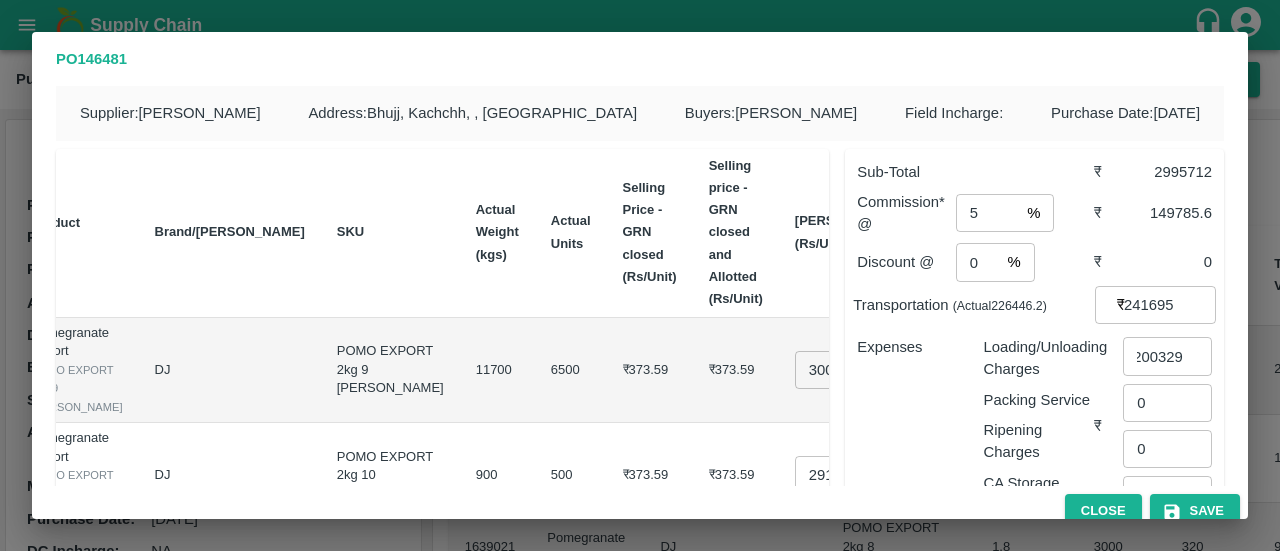 scroll, scrollTop: 0, scrollLeft: 0, axis: both 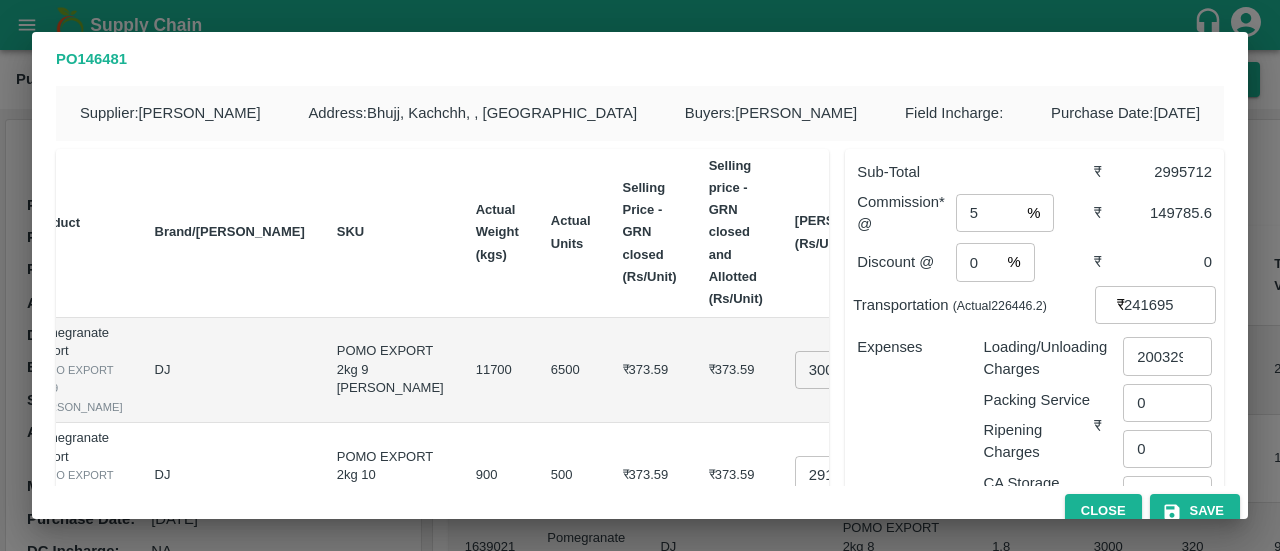 click on "Expenses" at bounding box center (904, 418) 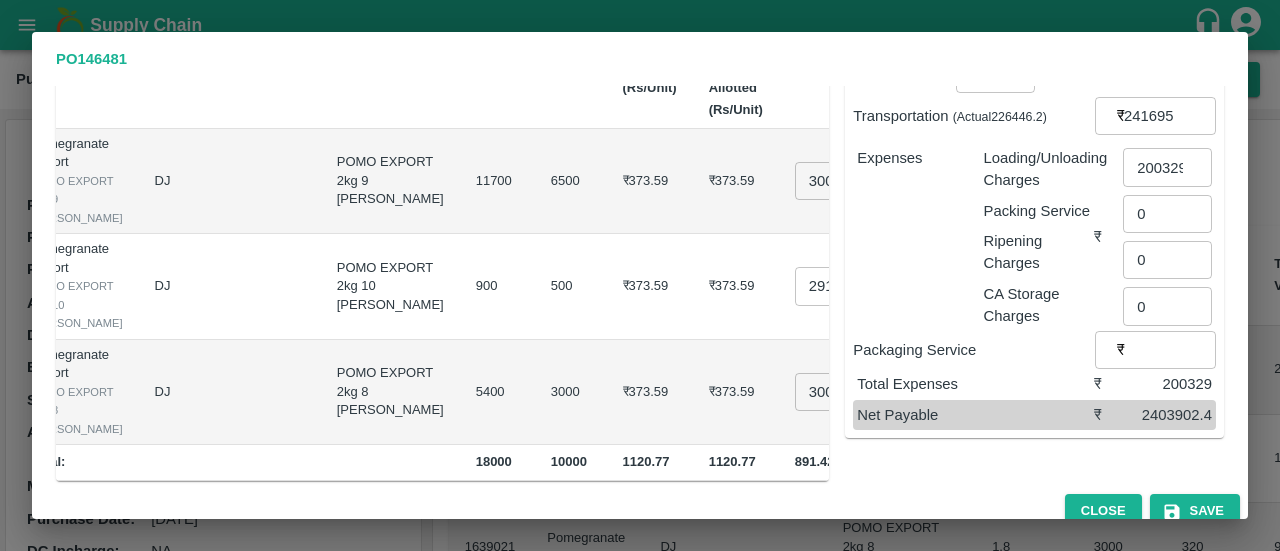 scroll, scrollTop: 196, scrollLeft: 0, axis: vertical 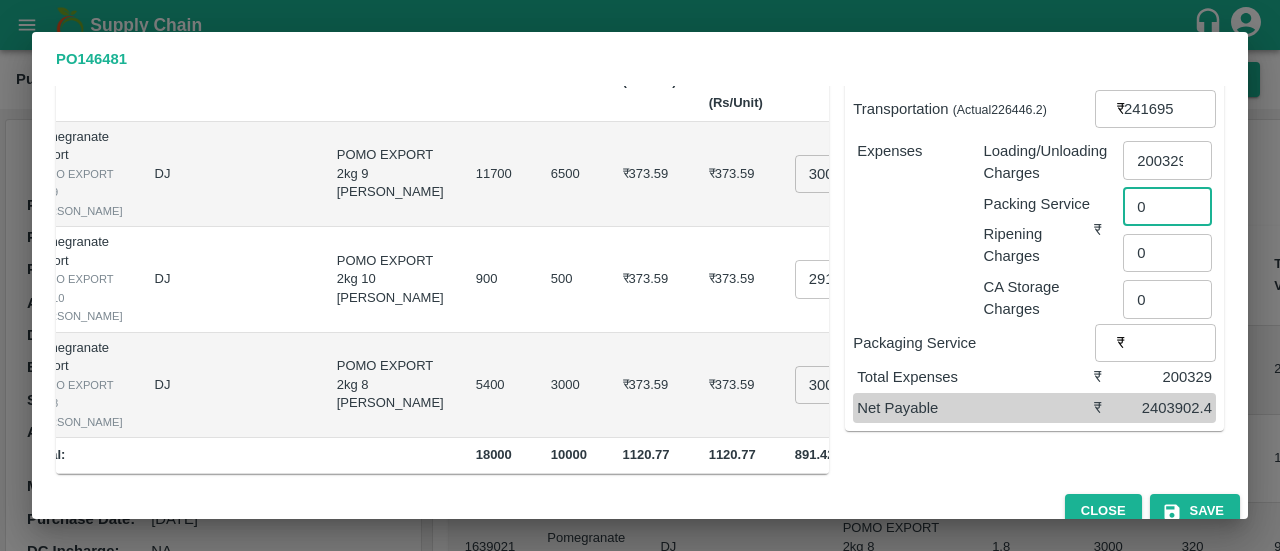 click on "0" at bounding box center (1167, 207) 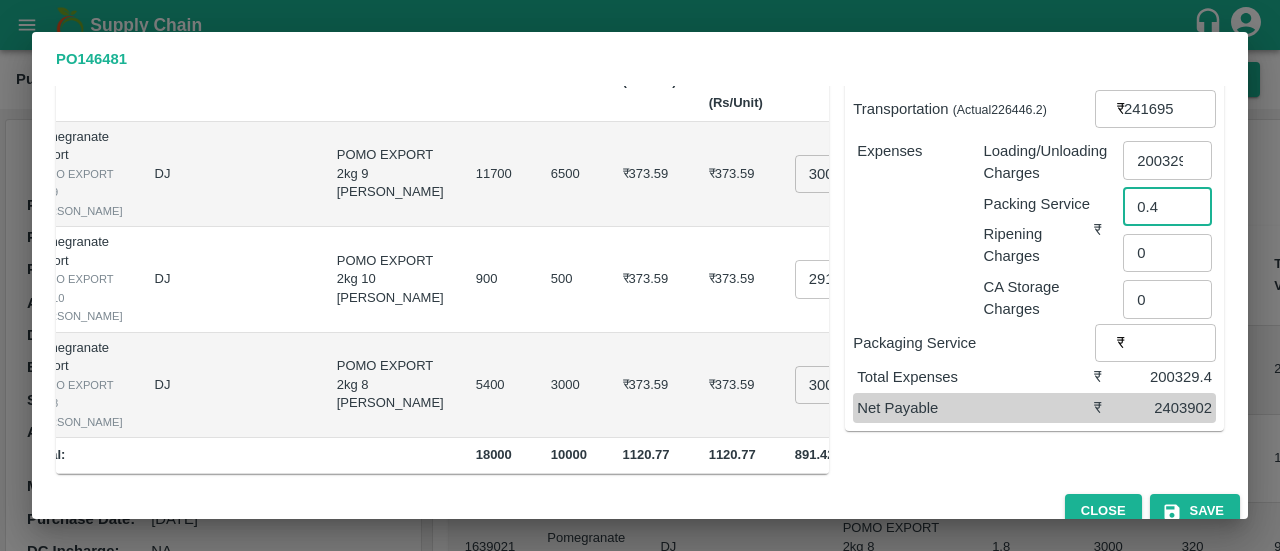 type on "0.4" 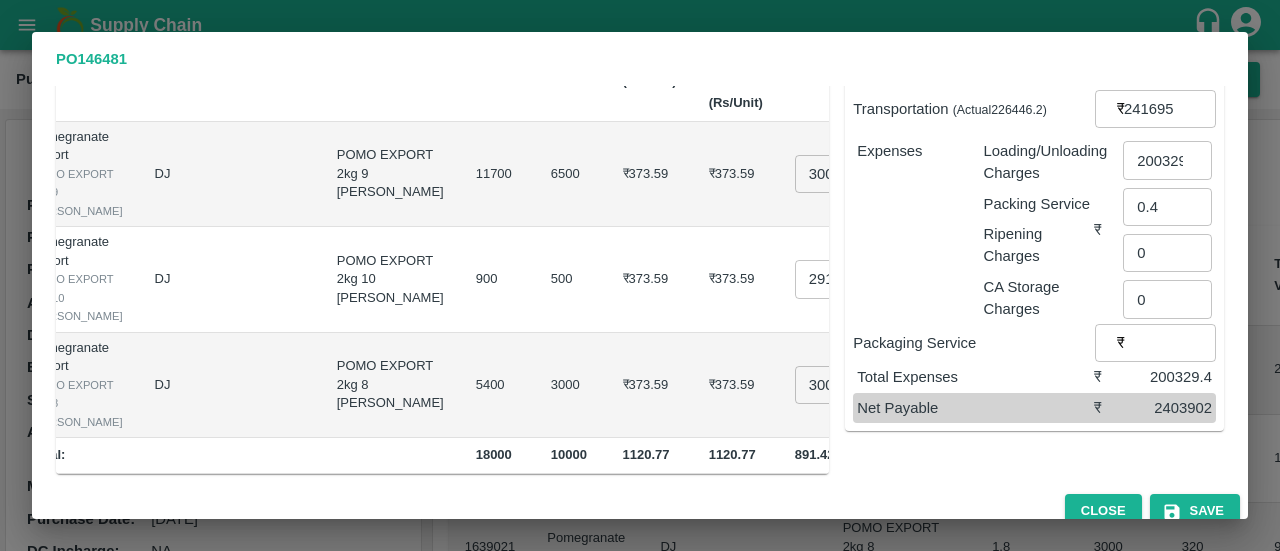 click on "Net Payable" at bounding box center [975, 408] 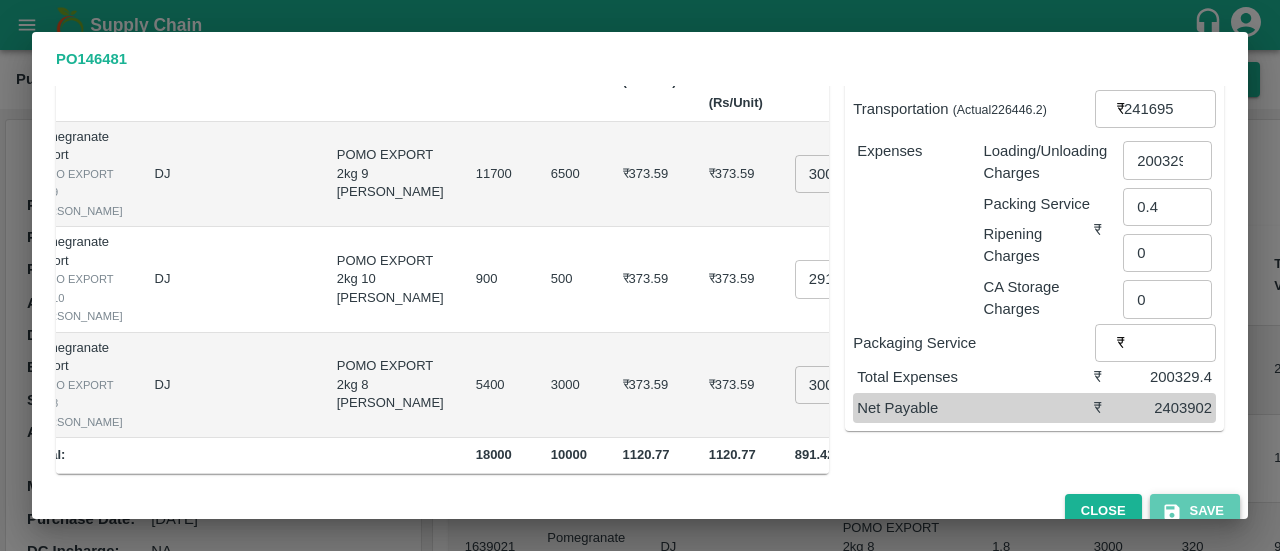 click 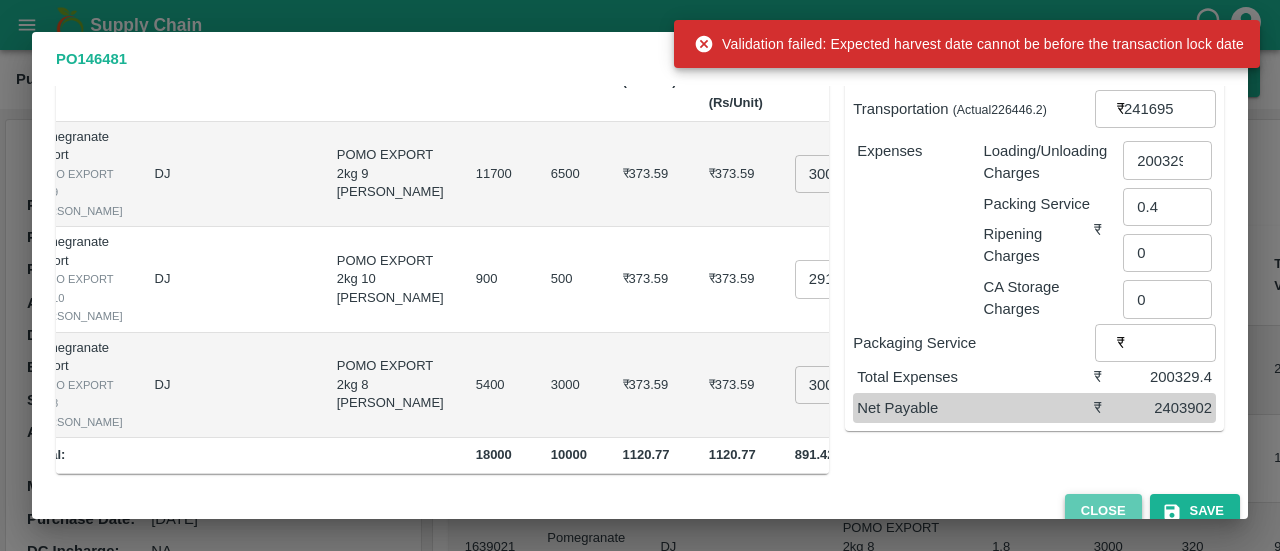 click on "Close" at bounding box center (1103, 511) 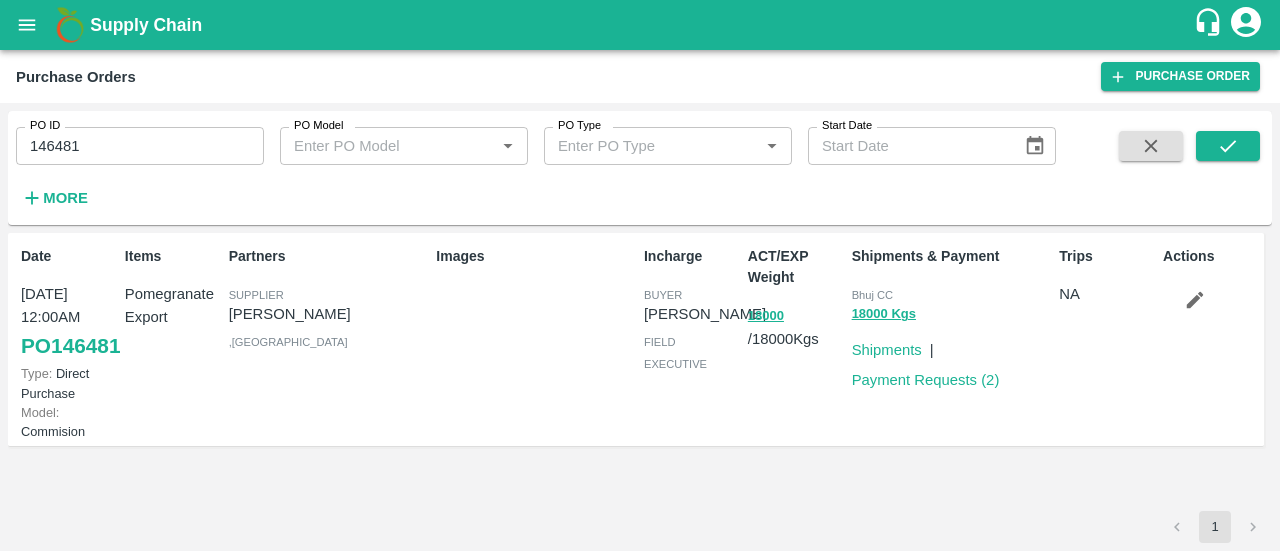 scroll, scrollTop: 0, scrollLeft: 0, axis: both 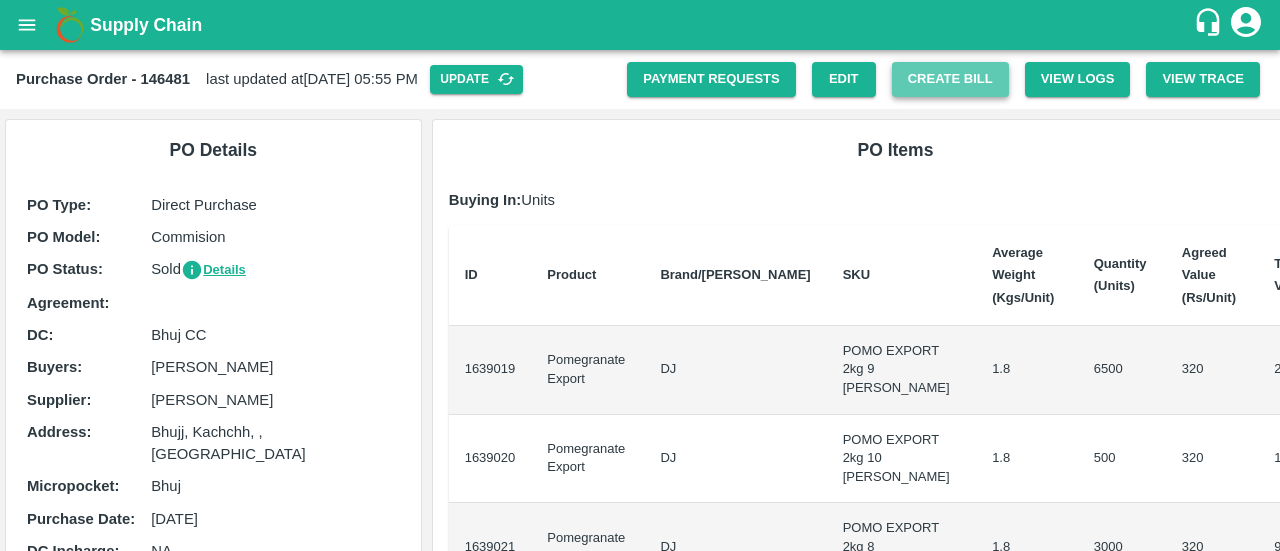 click on "Create Bill" at bounding box center [950, 79] 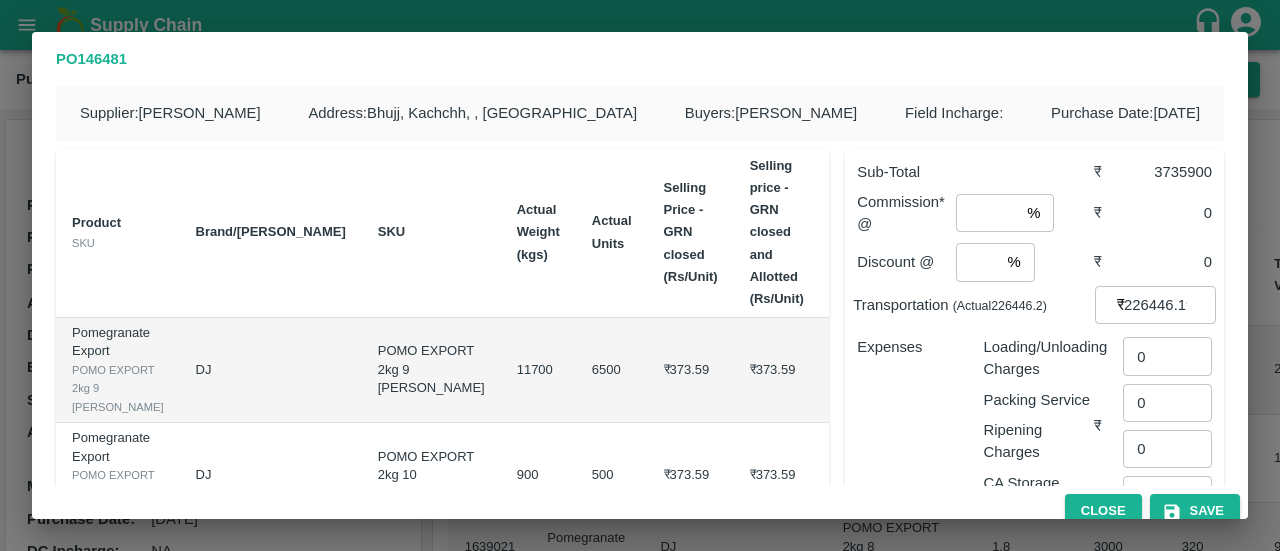 click on "373.59000000000003" at bounding box center (876, 370) 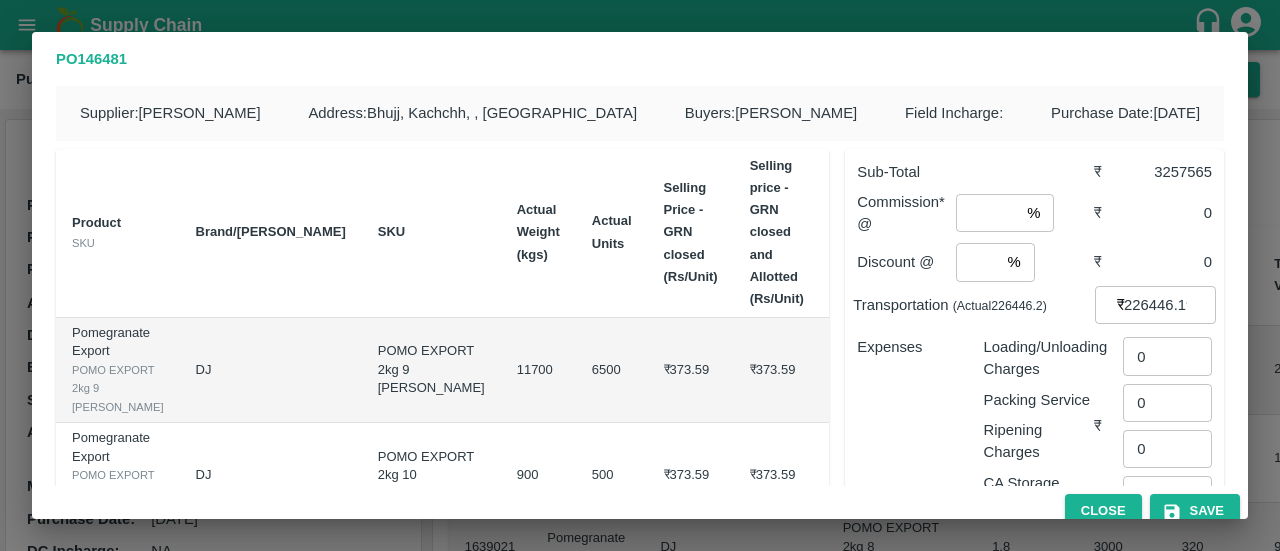 type on "300" 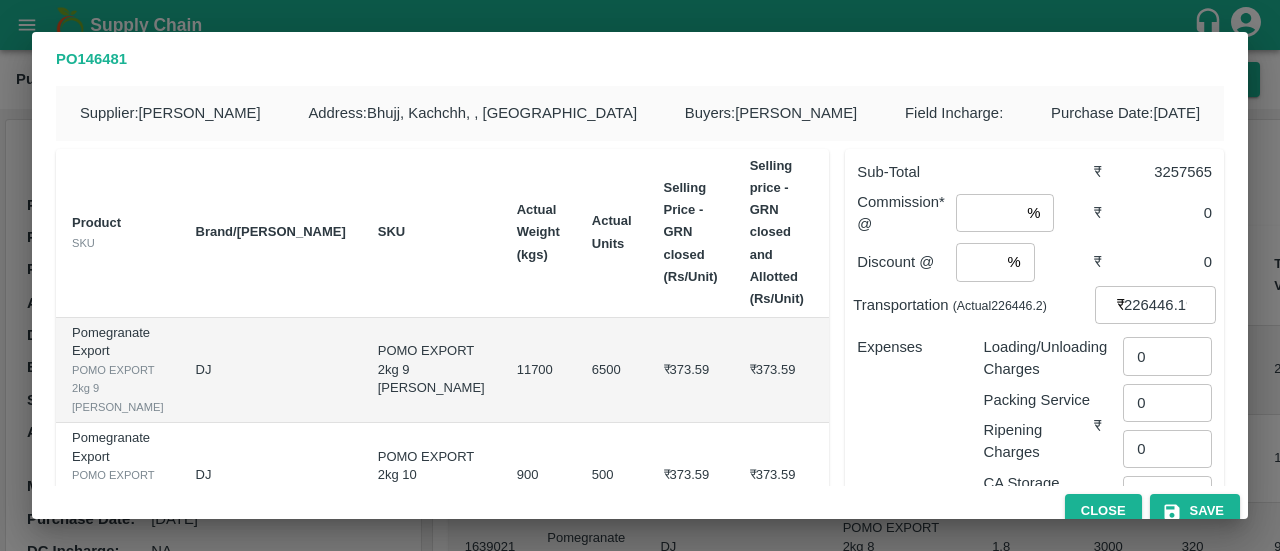 scroll, scrollTop: 8, scrollLeft: 0, axis: vertical 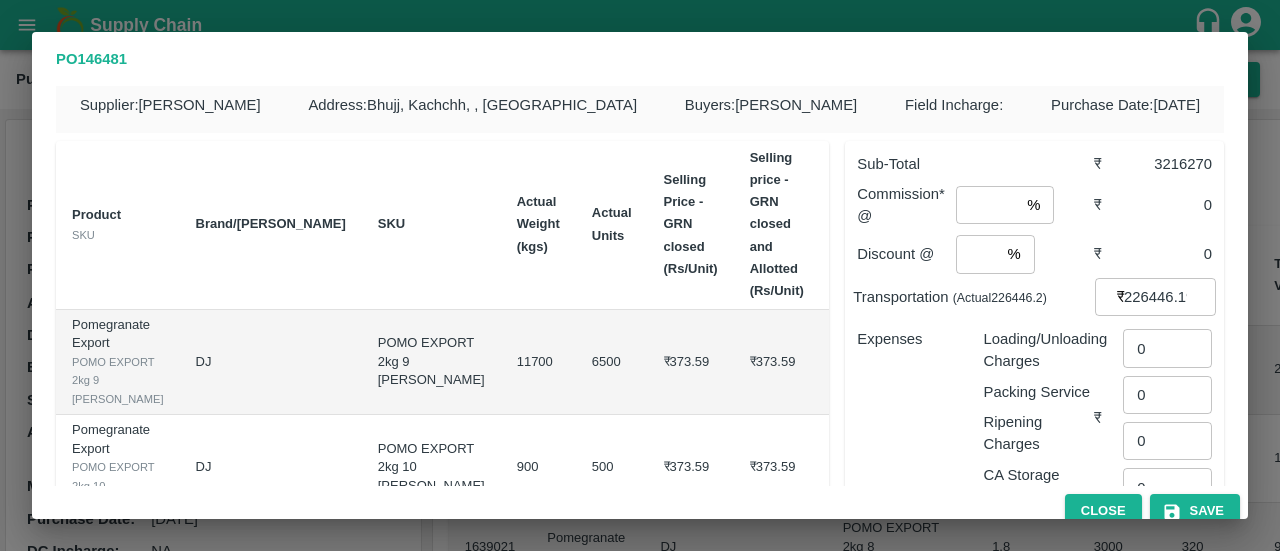 type on "291" 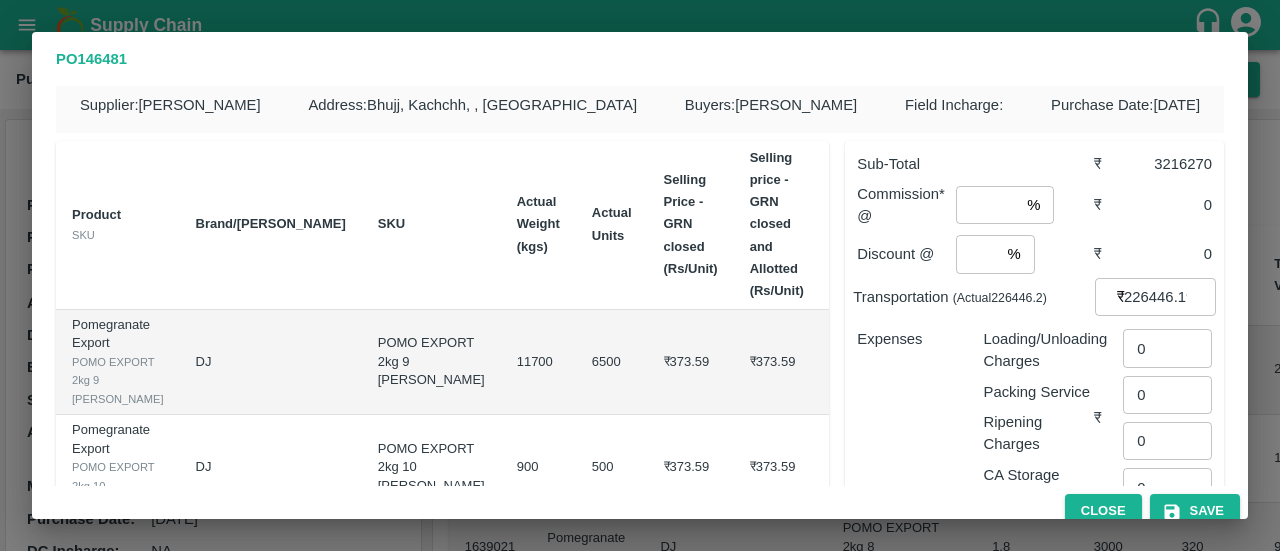 scroll, scrollTop: 210, scrollLeft: 0, axis: vertical 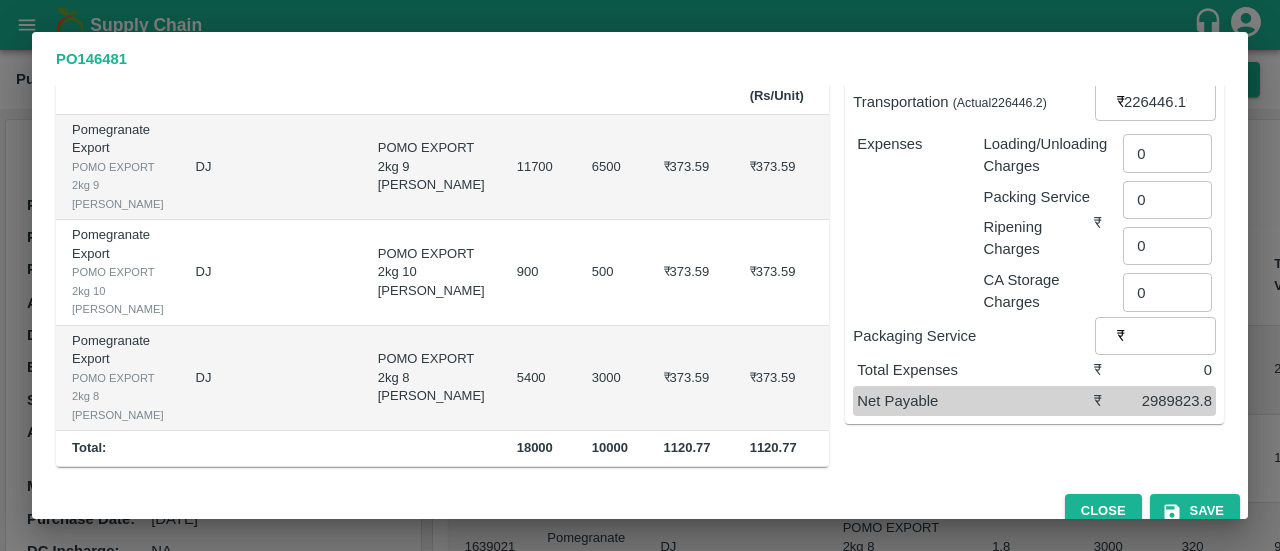type on "2" 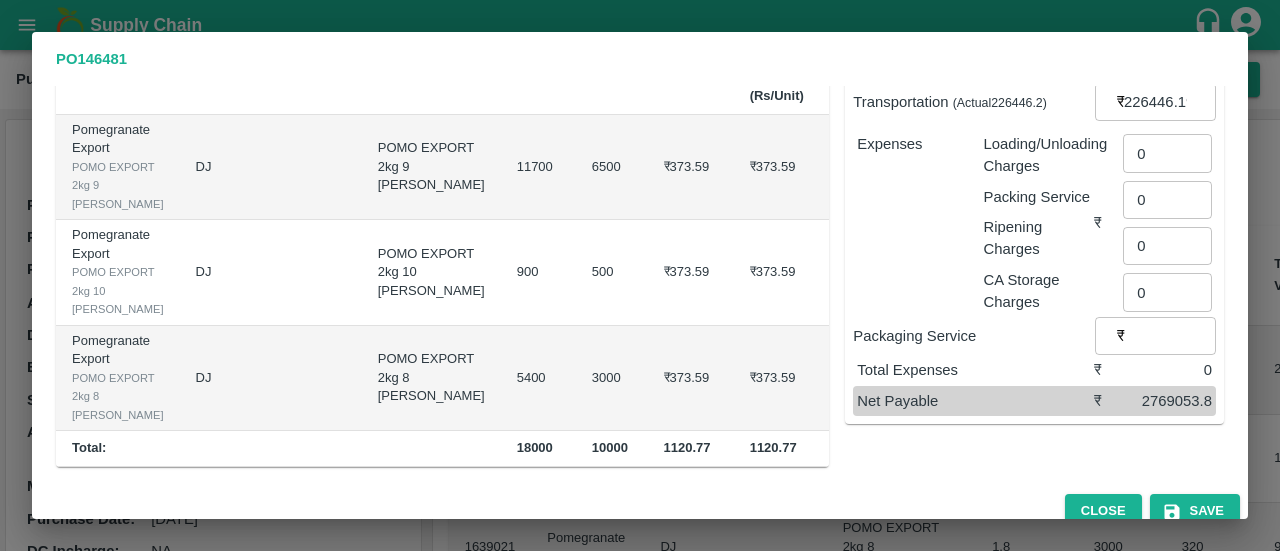 scroll, scrollTop: 0, scrollLeft: 41, axis: horizontal 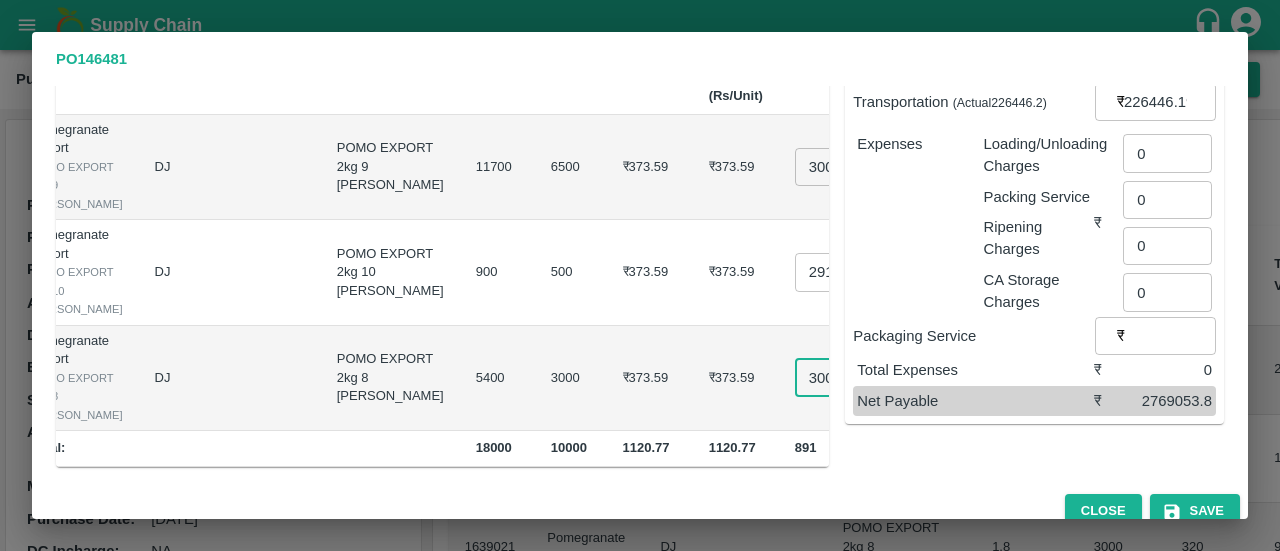 type on "300" 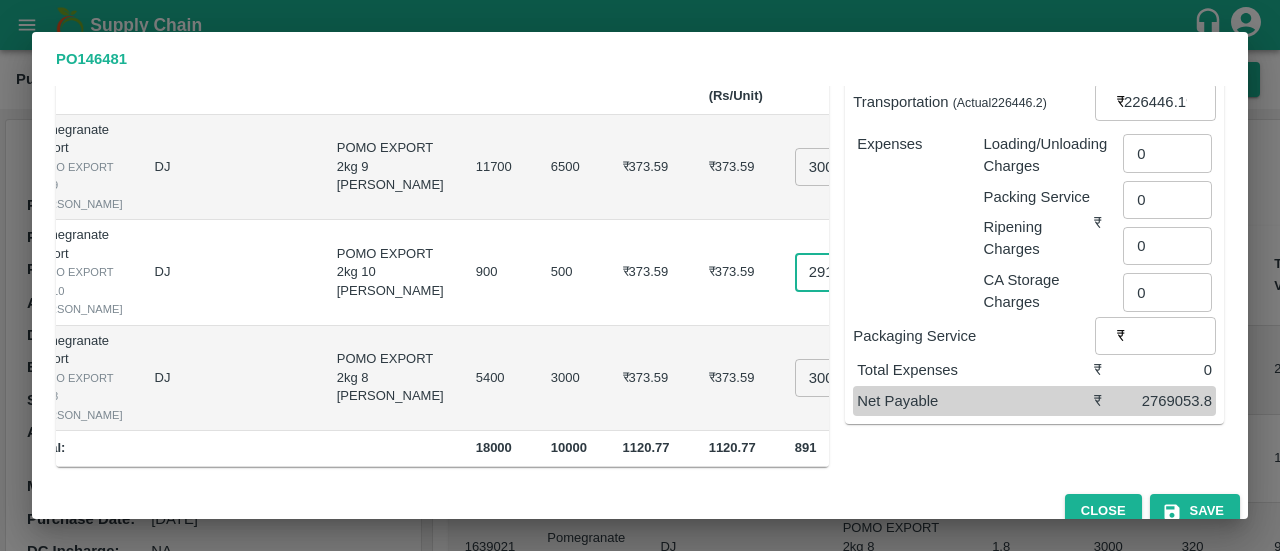 click on "291" at bounding box center [835, 272] 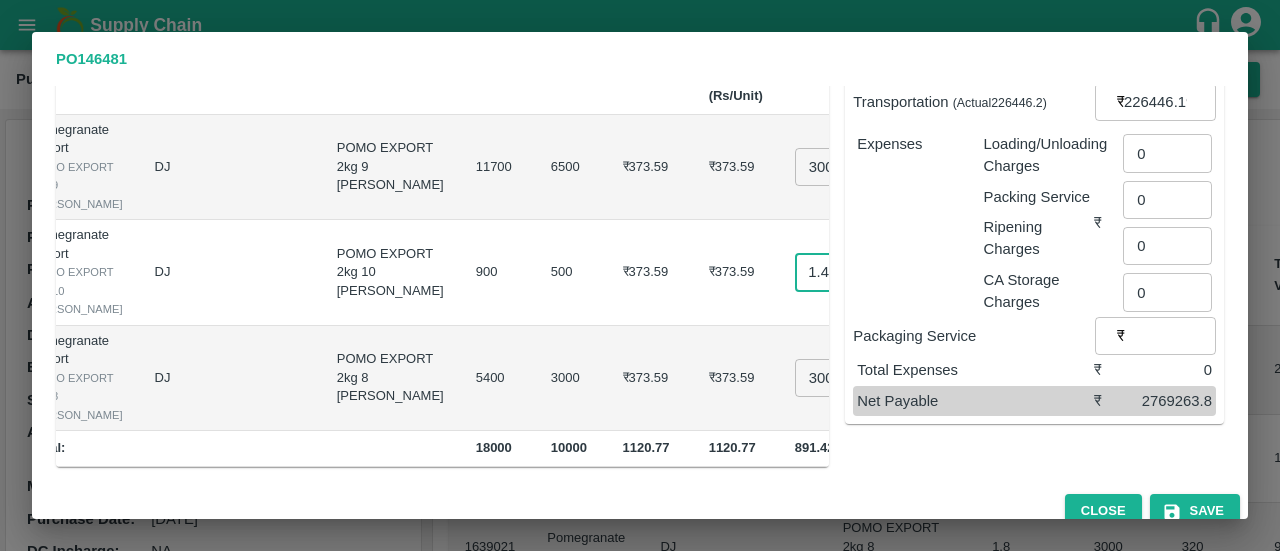 scroll, scrollTop: 0, scrollLeft: 26, axis: horizontal 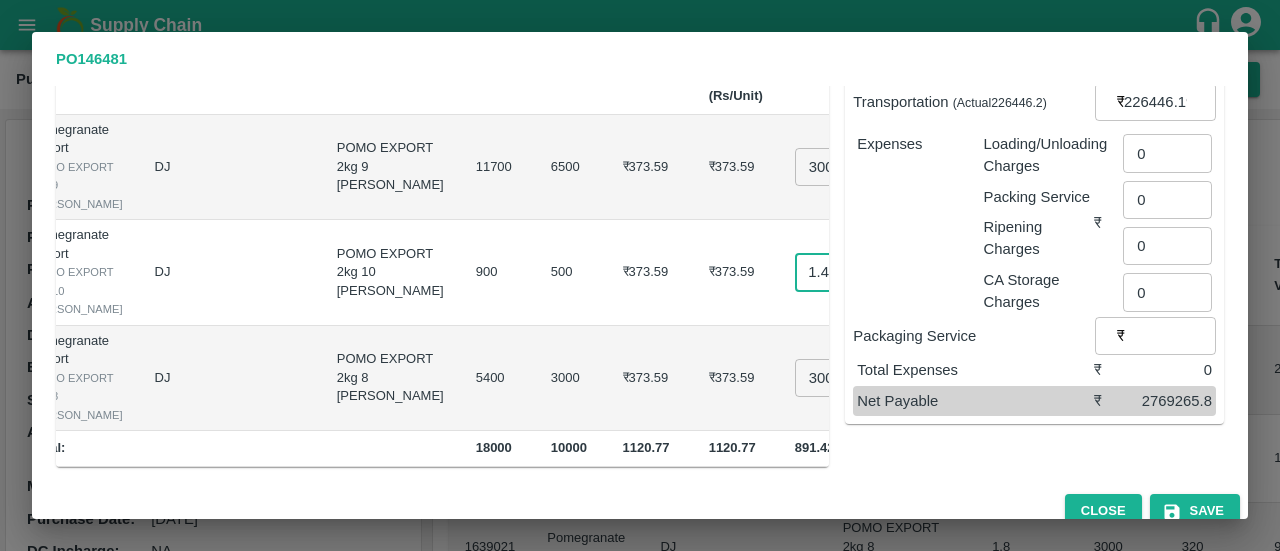 type on "291.424" 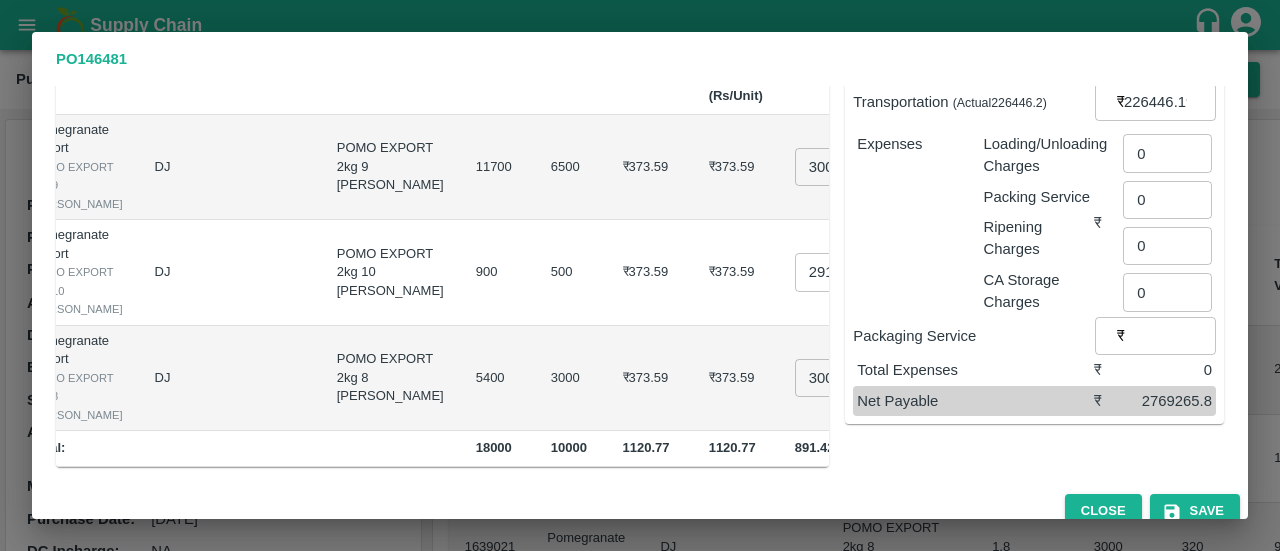 click on "900000" at bounding box center (961, 379) 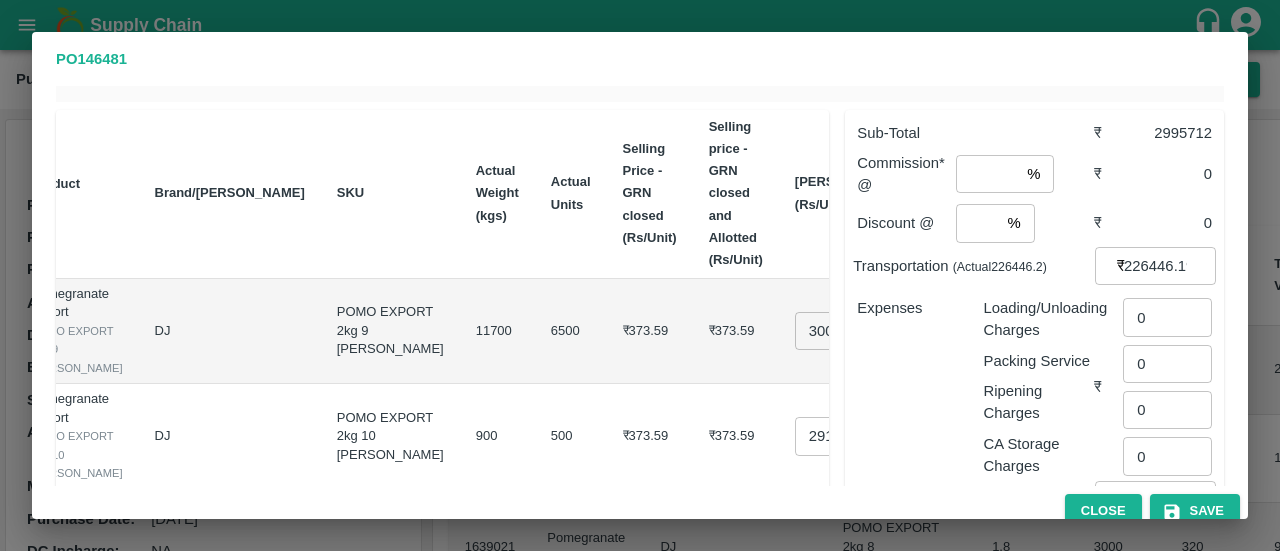 scroll, scrollTop: 37, scrollLeft: 0, axis: vertical 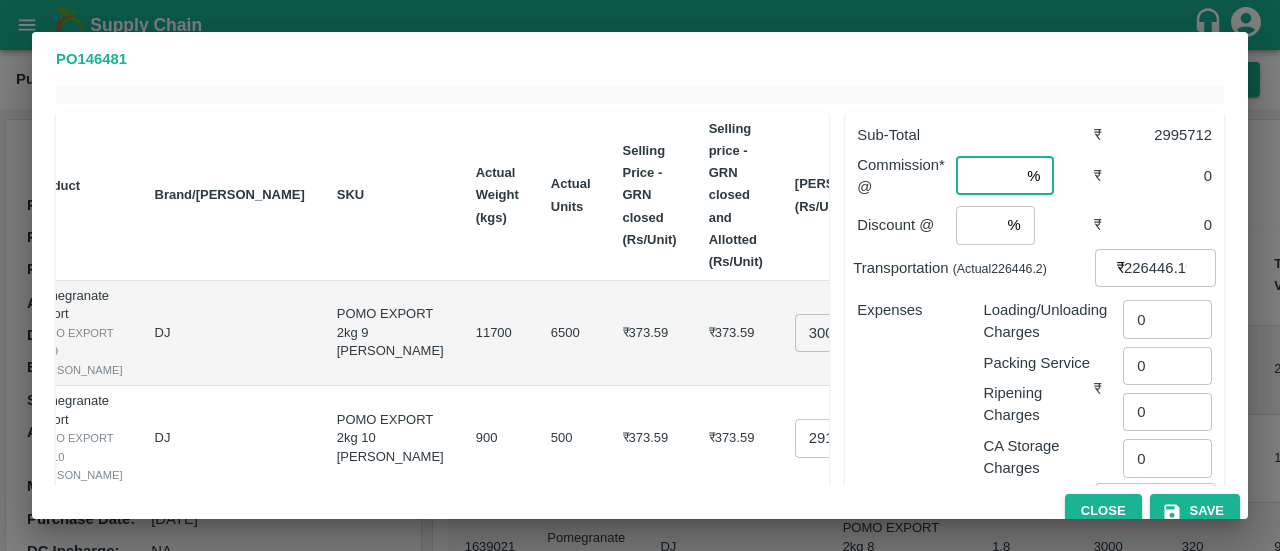 click at bounding box center [987, 176] 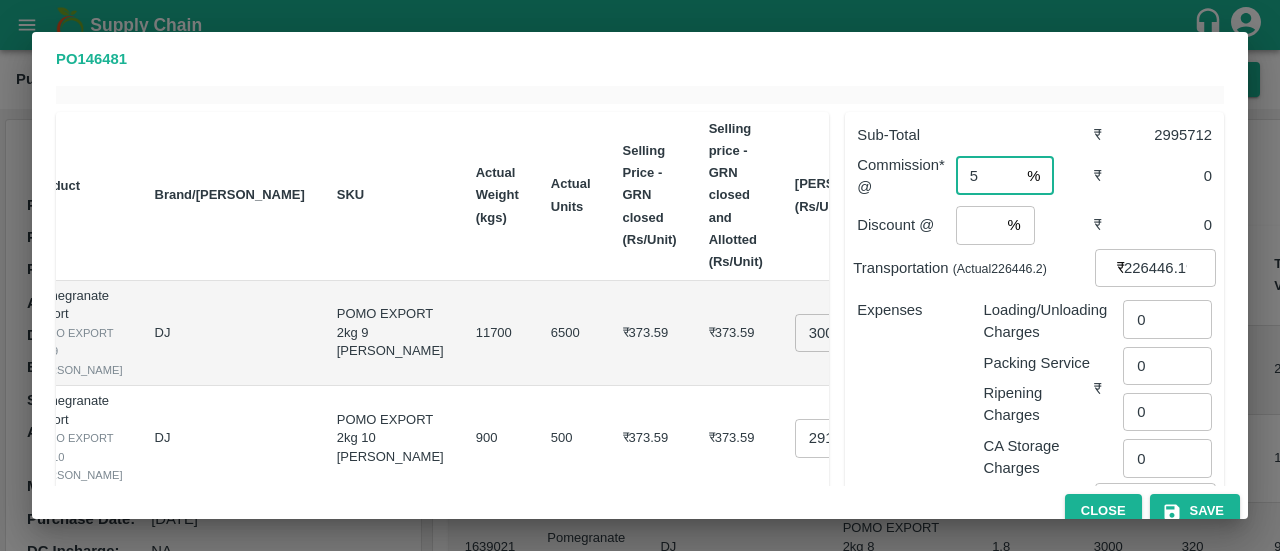 type on "5" 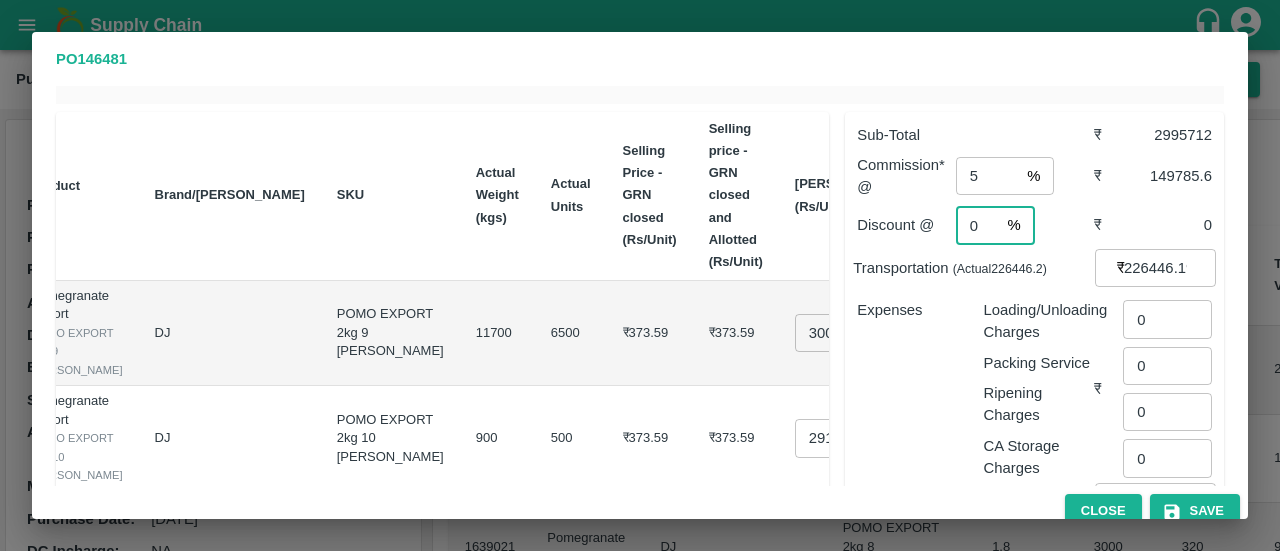 type on "0" 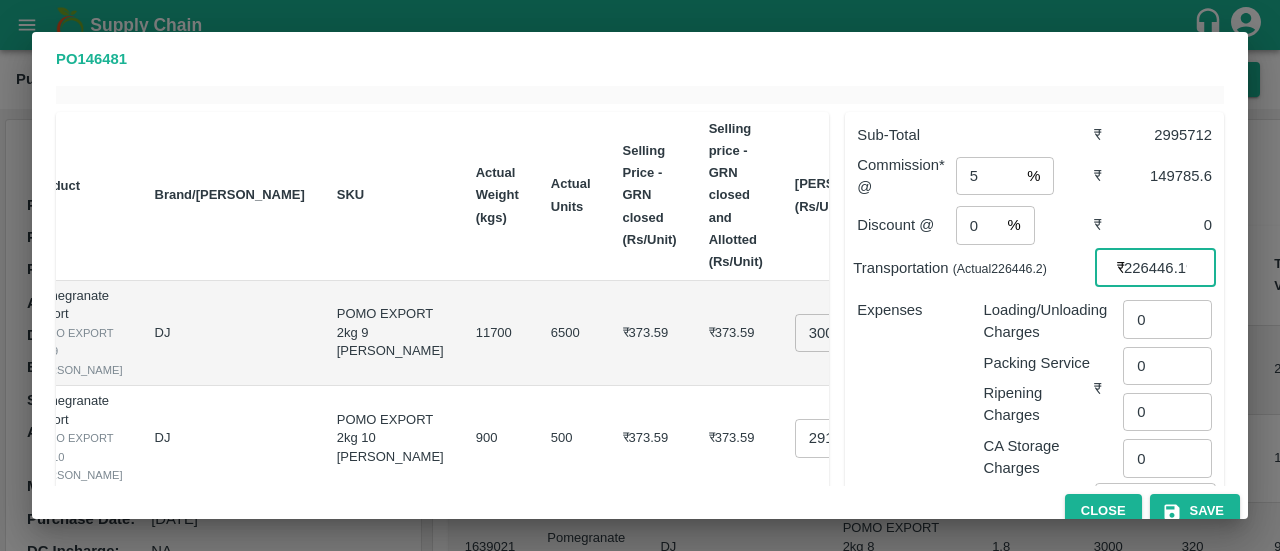 paste on "41695" 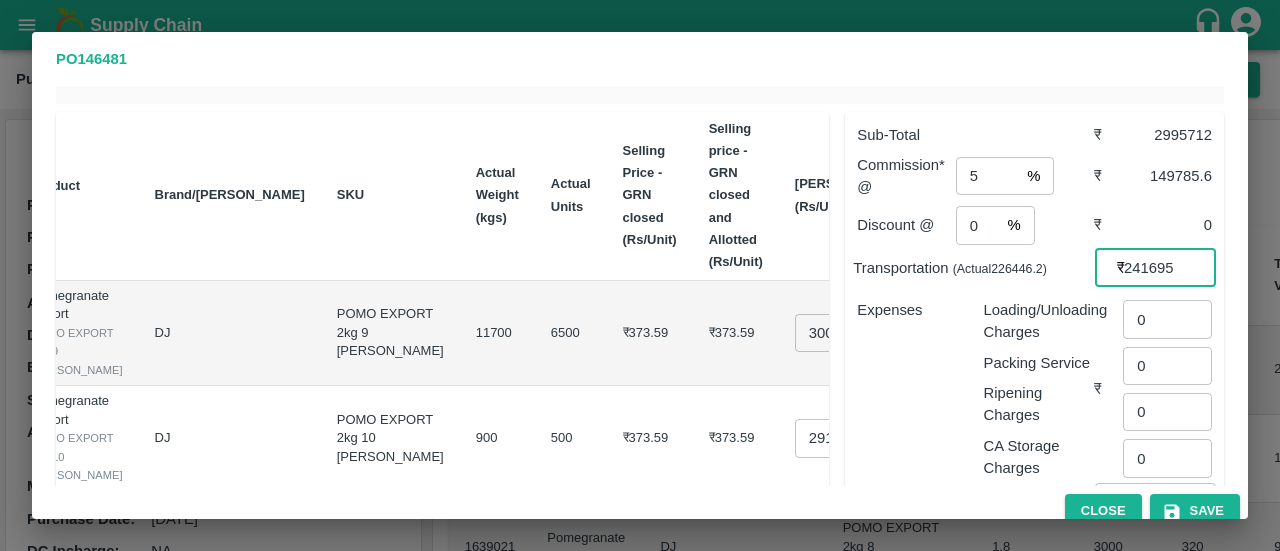type on "241695" 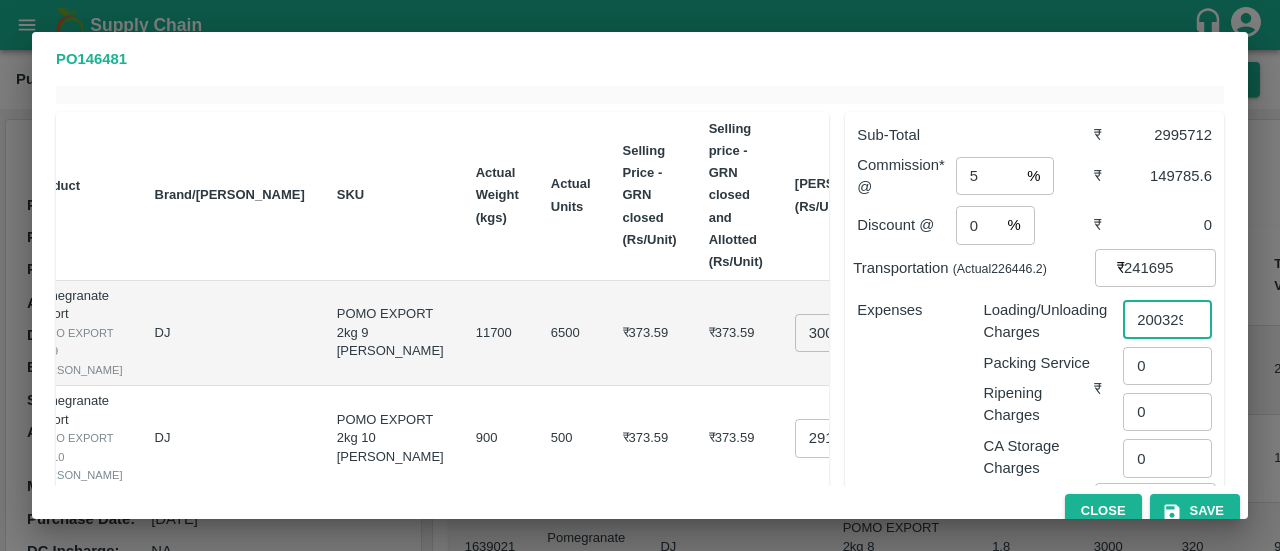 scroll, scrollTop: 0, scrollLeft: 4, axis: horizontal 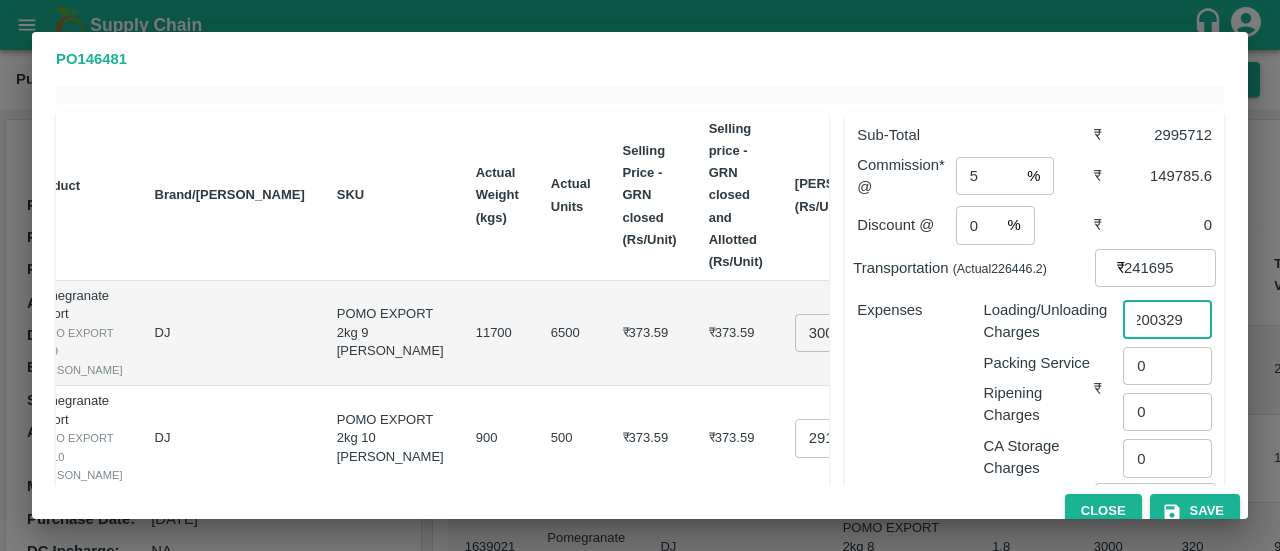 type on "200329" 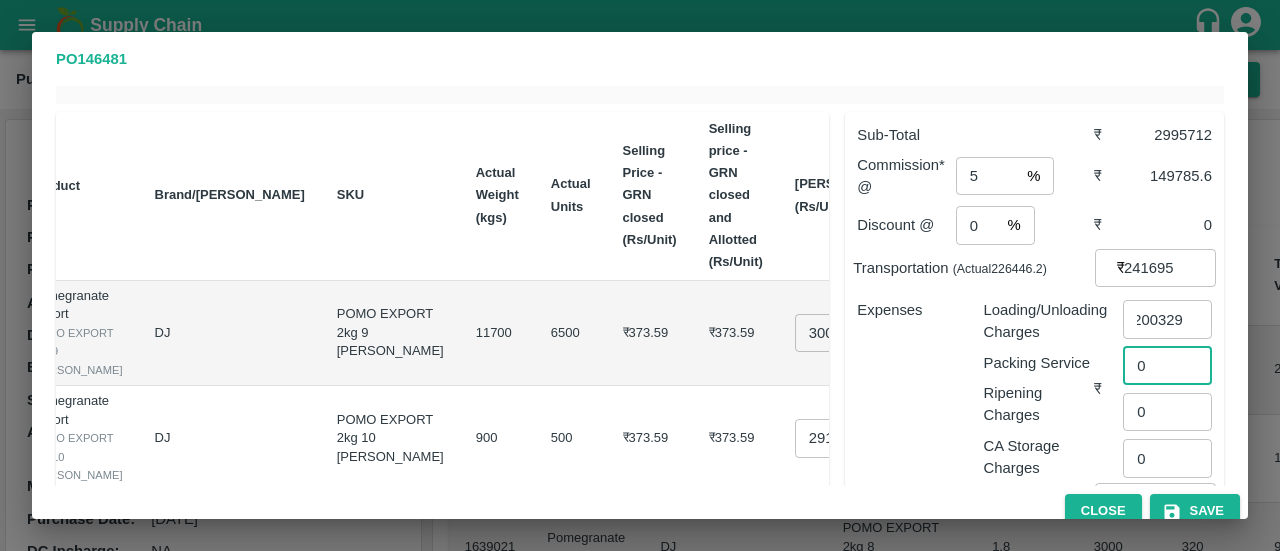 scroll, scrollTop: 0, scrollLeft: 0, axis: both 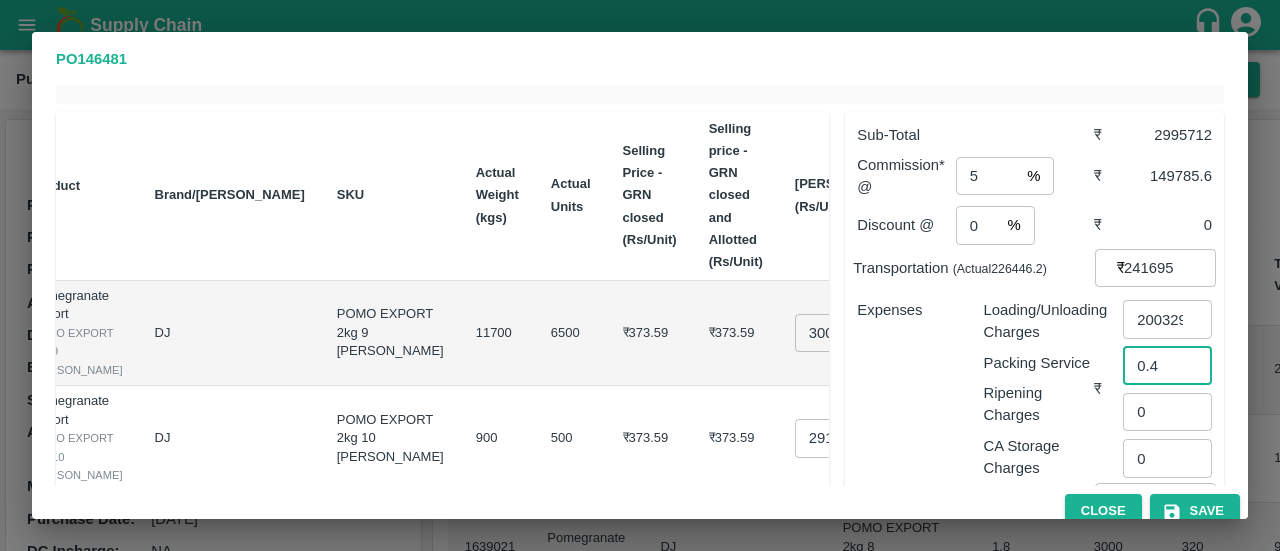 type on "0.4" 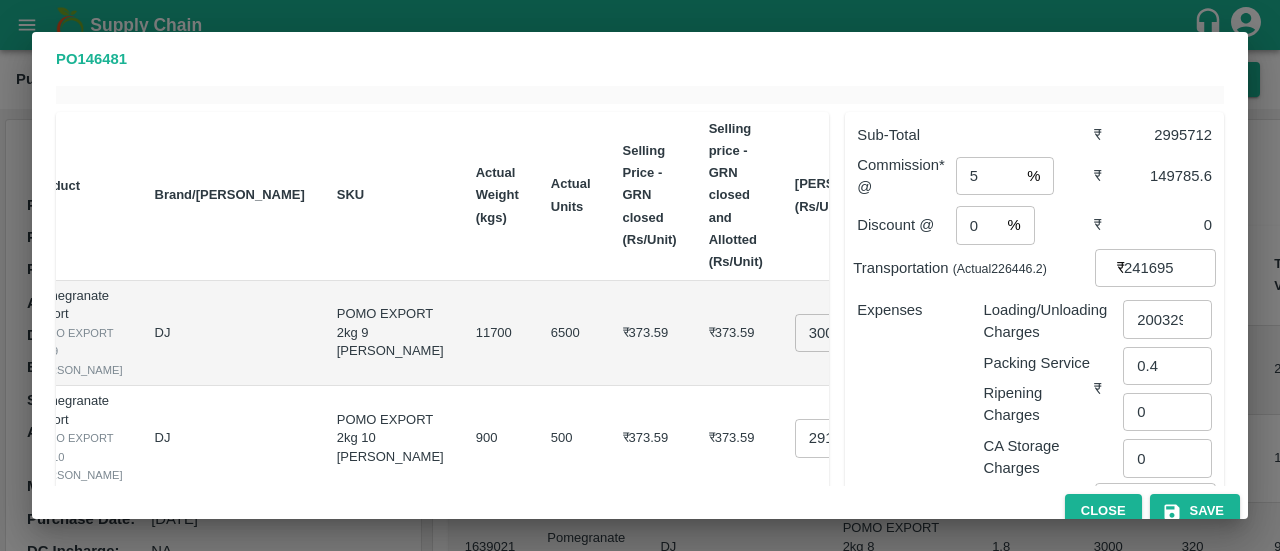 click on "Expenses" at bounding box center (904, 381) 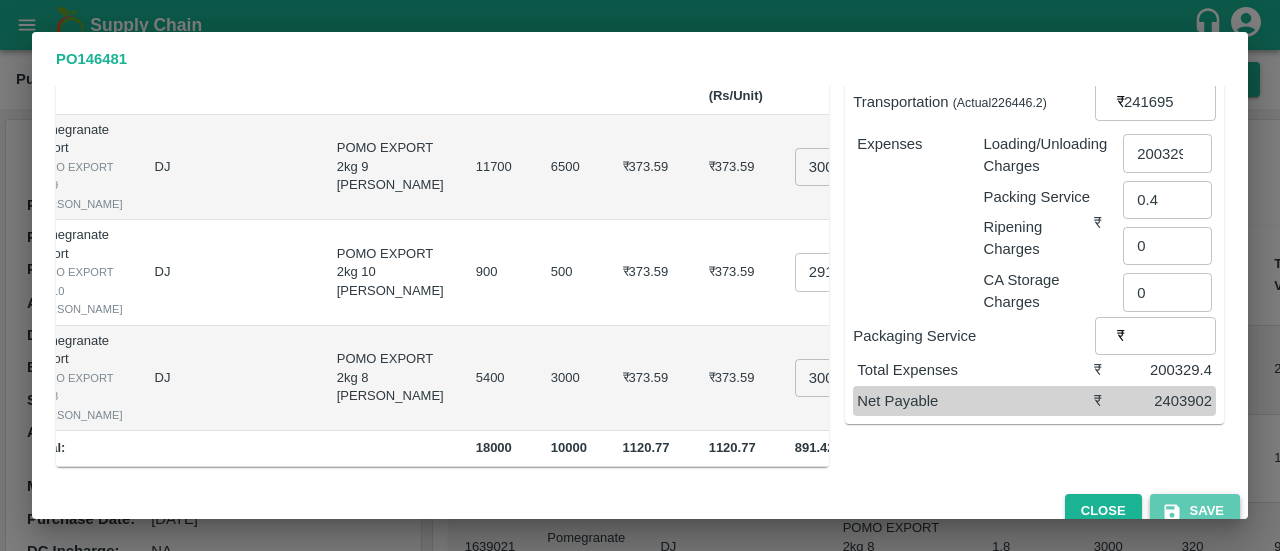 click on "Save" at bounding box center [1195, 511] 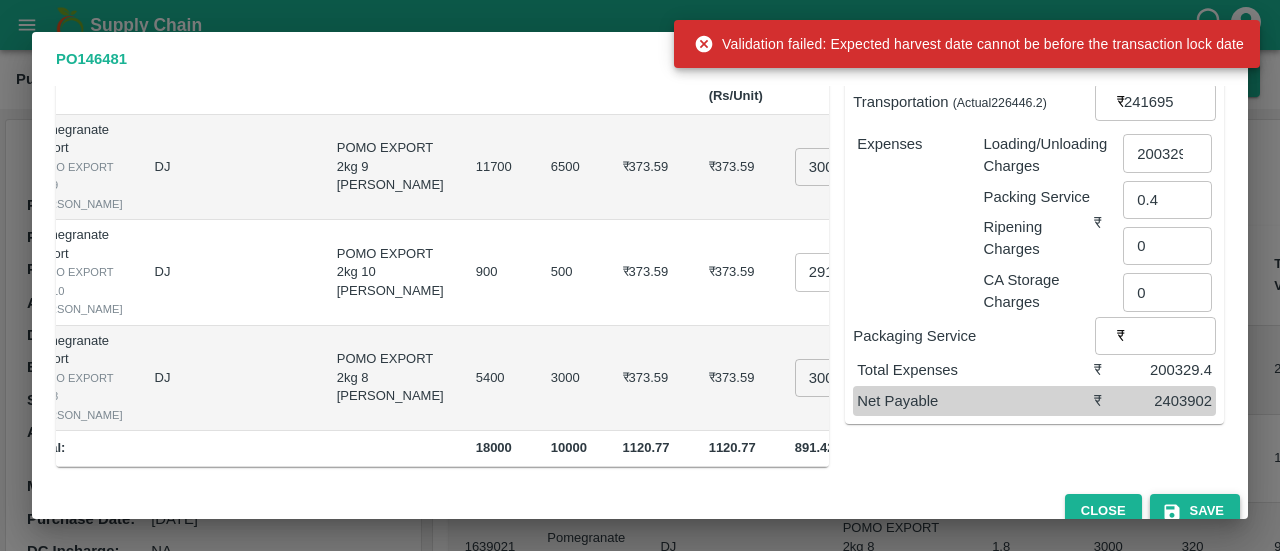 click on "Save" at bounding box center (1195, 511) 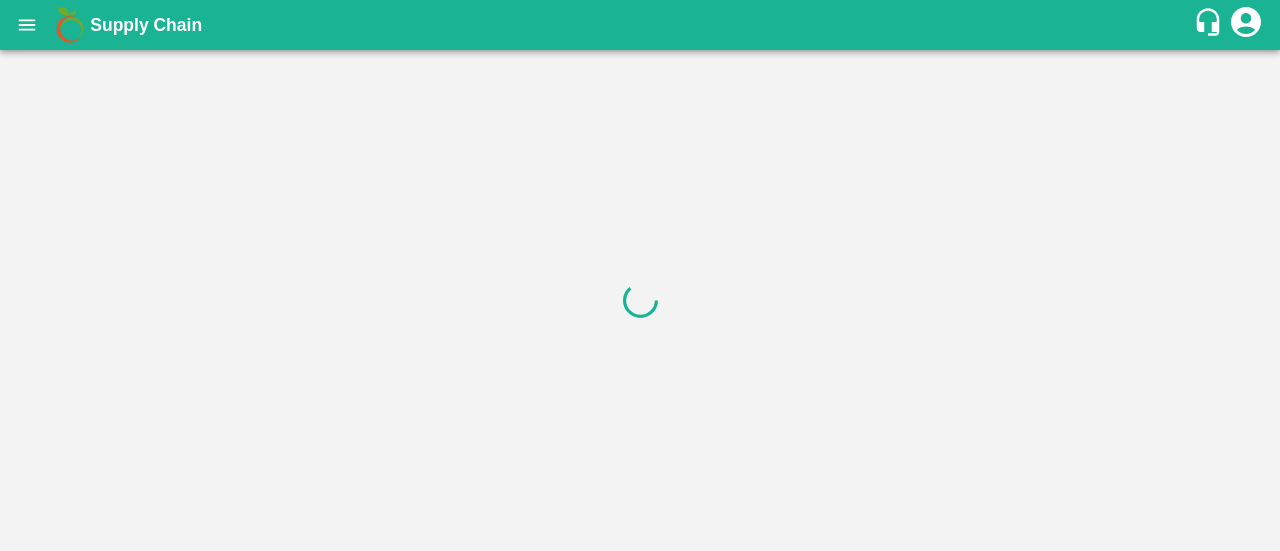 scroll, scrollTop: 0, scrollLeft: 0, axis: both 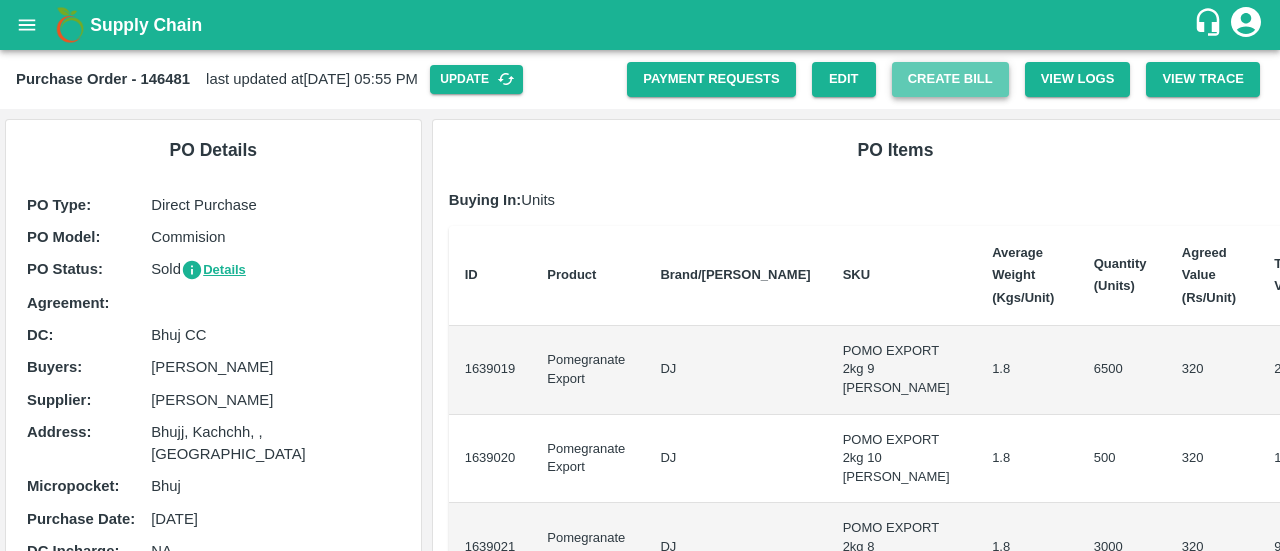 click on "Create Bill" at bounding box center (950, 79) 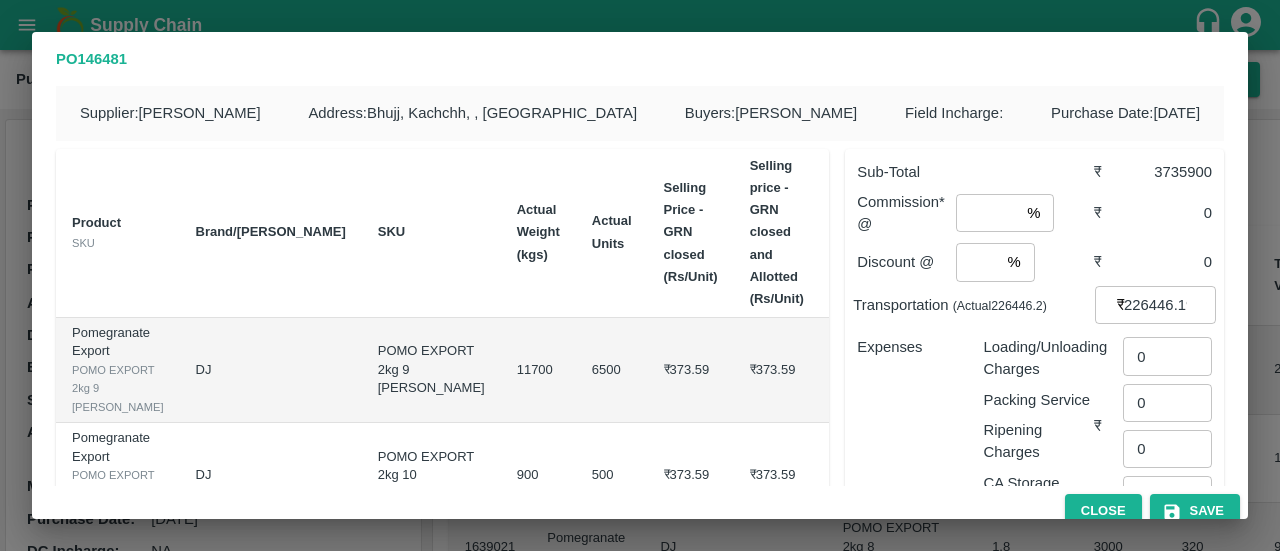 scroll, scrollTop: 0, scrollLeft: 41, axis: horizontal 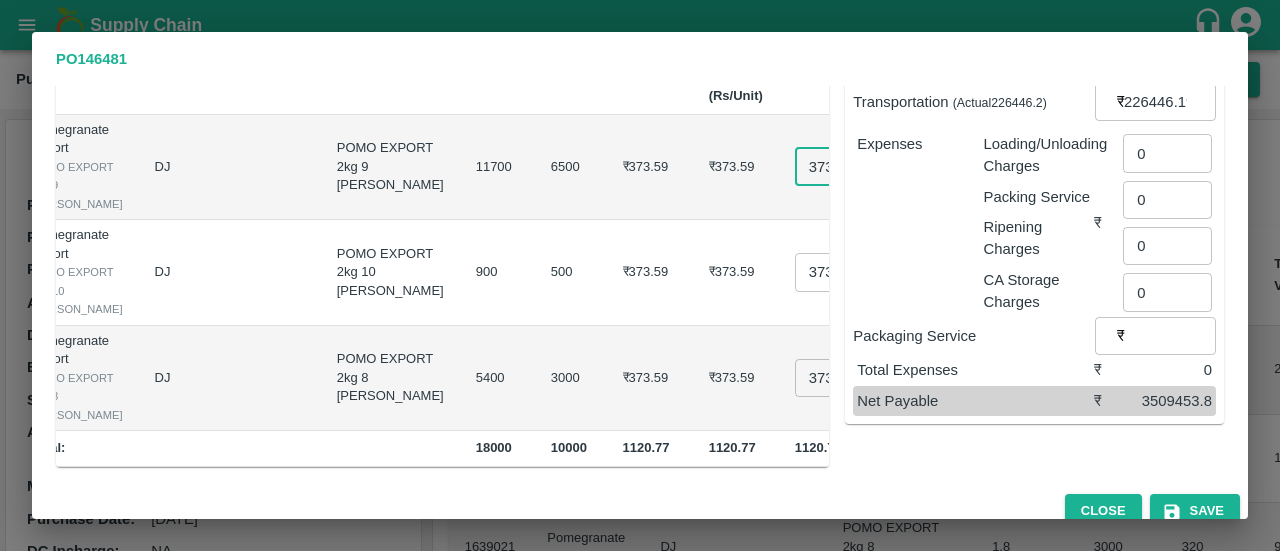 click on "373.59000000000003" at bounding box center [835, 167] 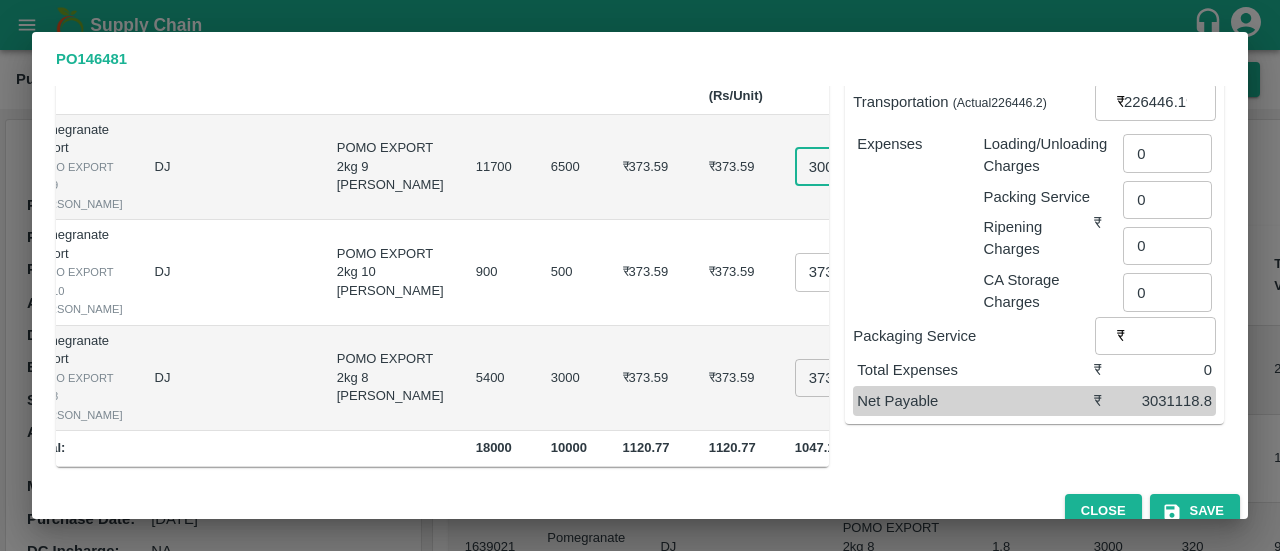 type on "300" 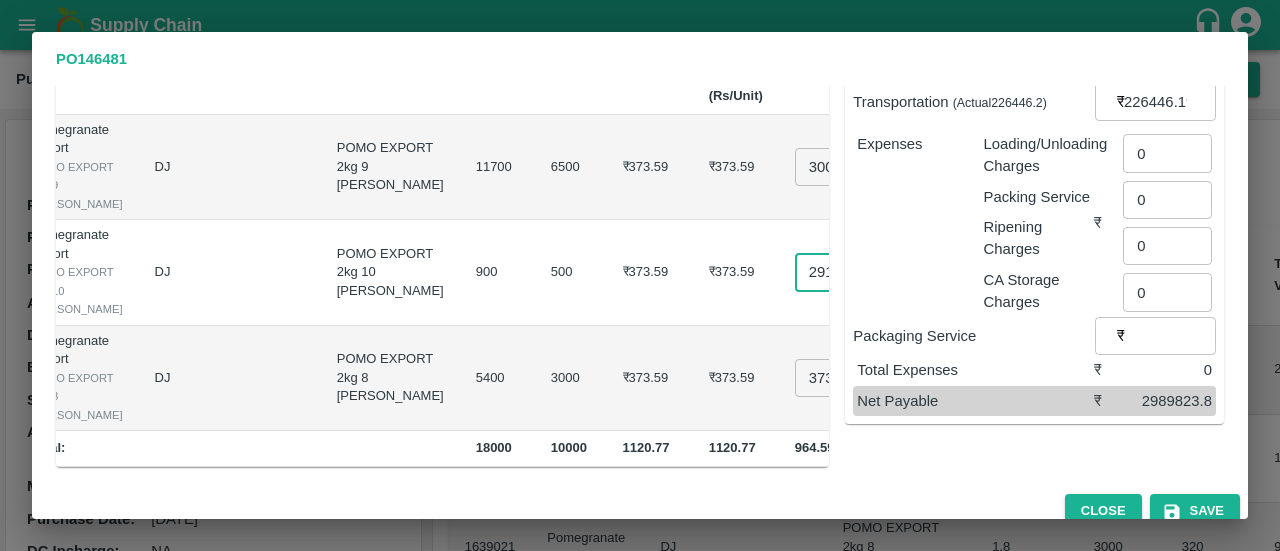 type on "291" 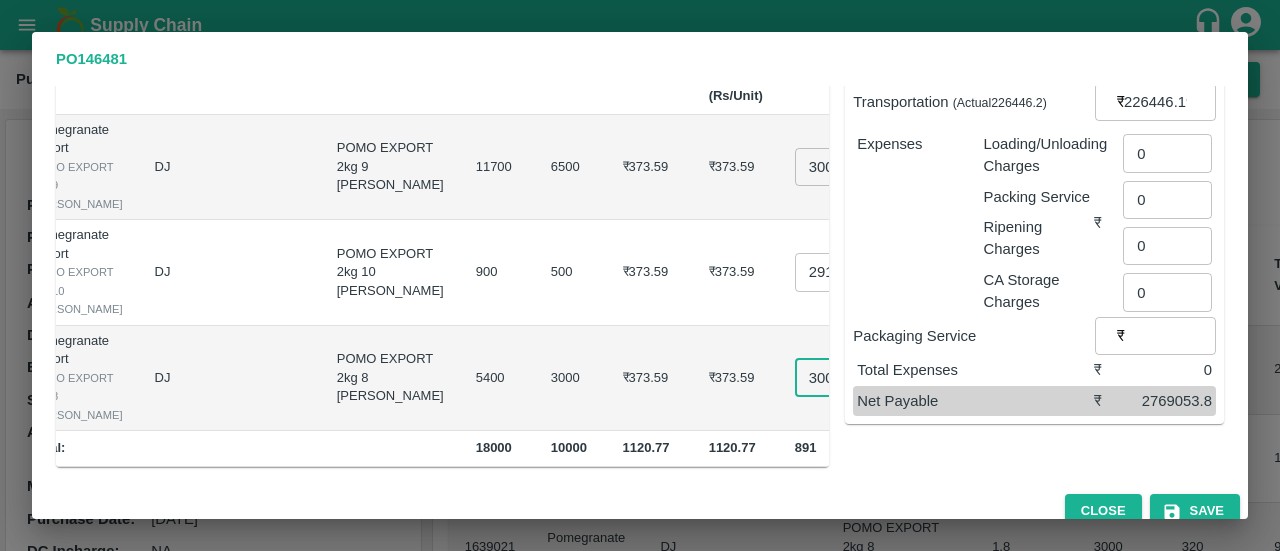 type on "300" 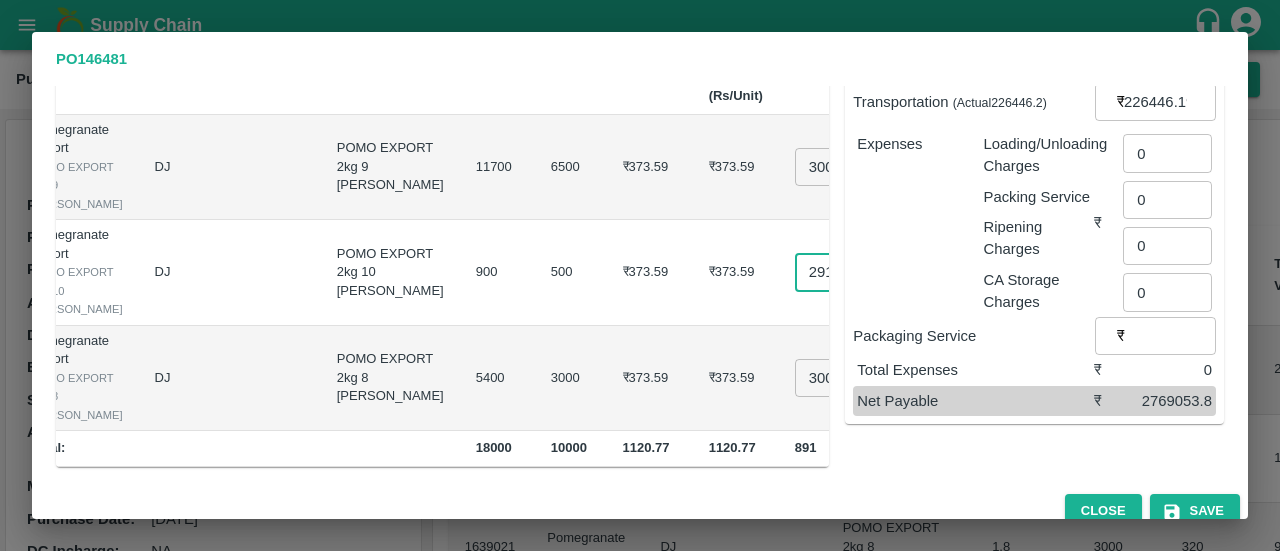 click on "291" at bounding box center (835, 272) 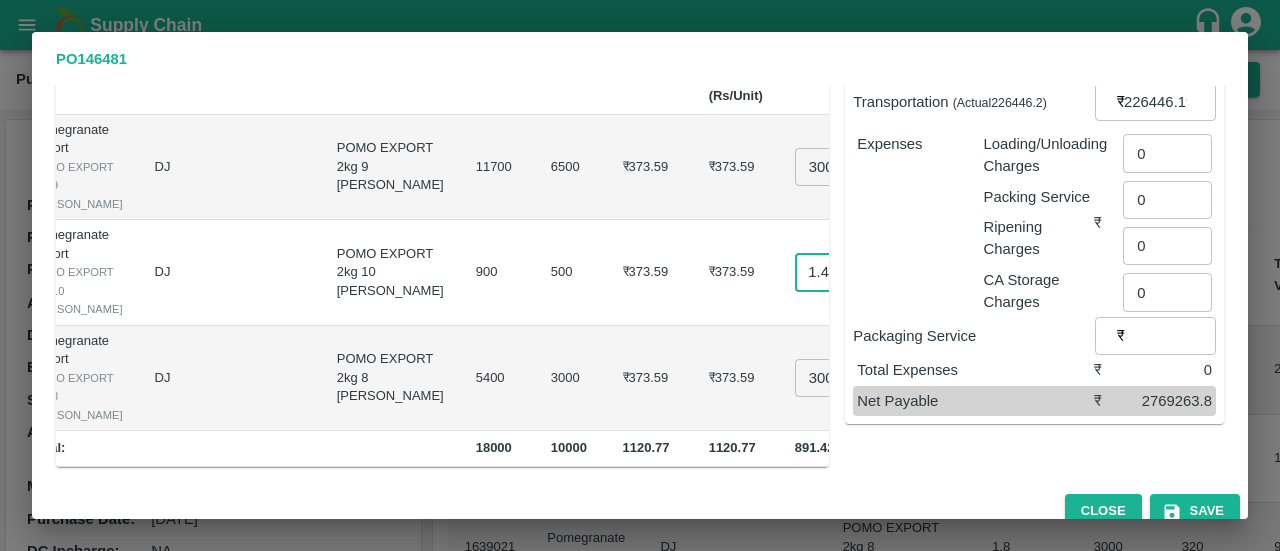 scroll, scrollTop: 0, scrollLeft: 26, axis: horizontal 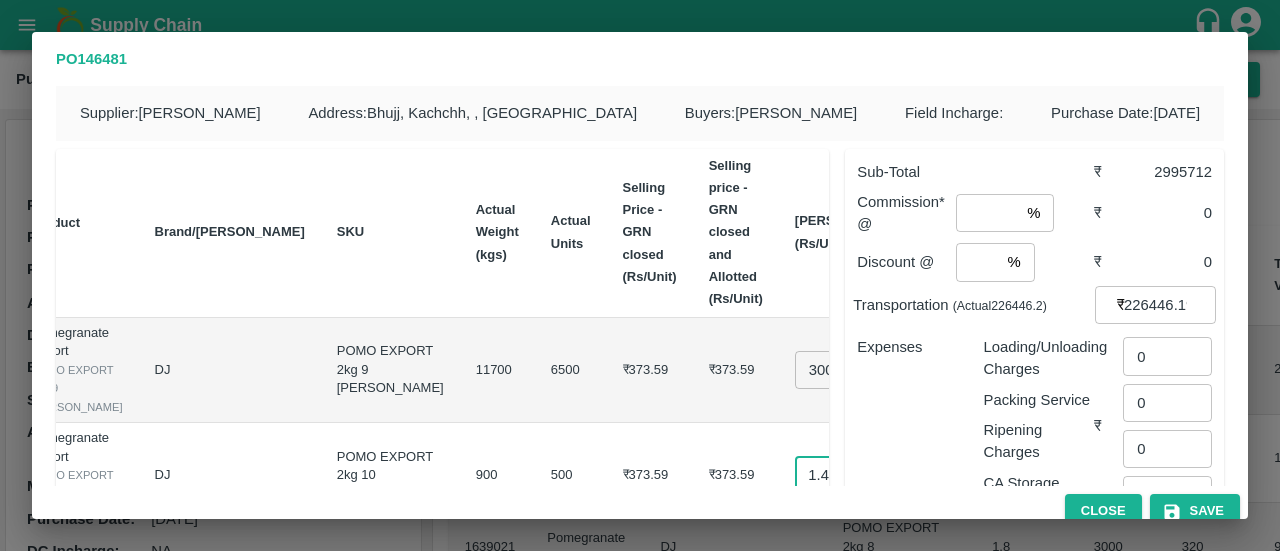 type on "291.424" 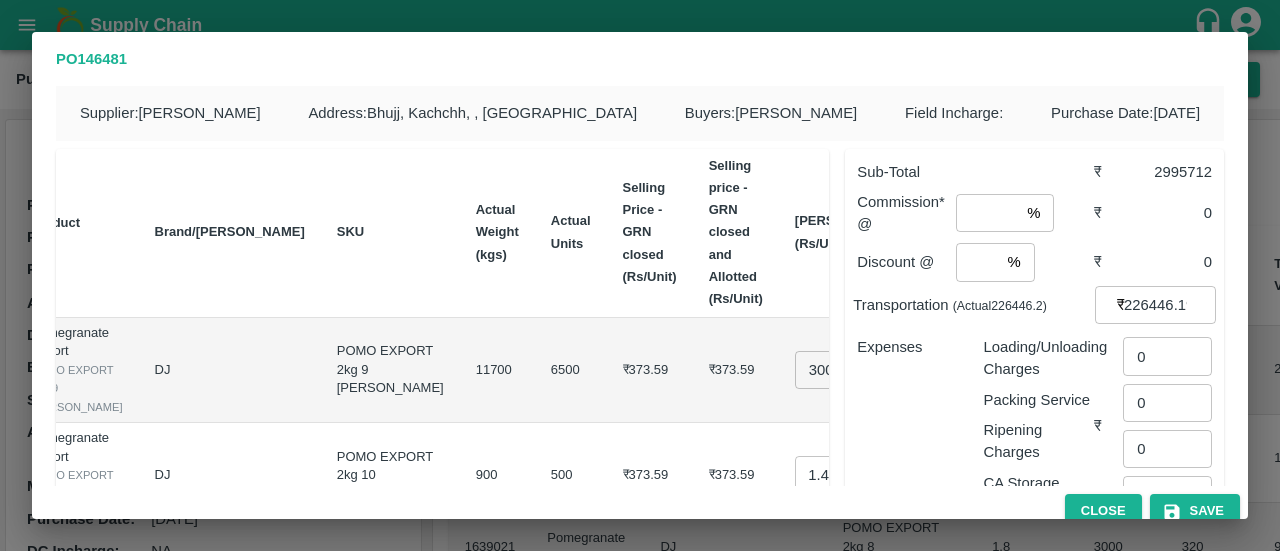 scroll, scrollTop: 0, scrollLeft: 0, axis: both 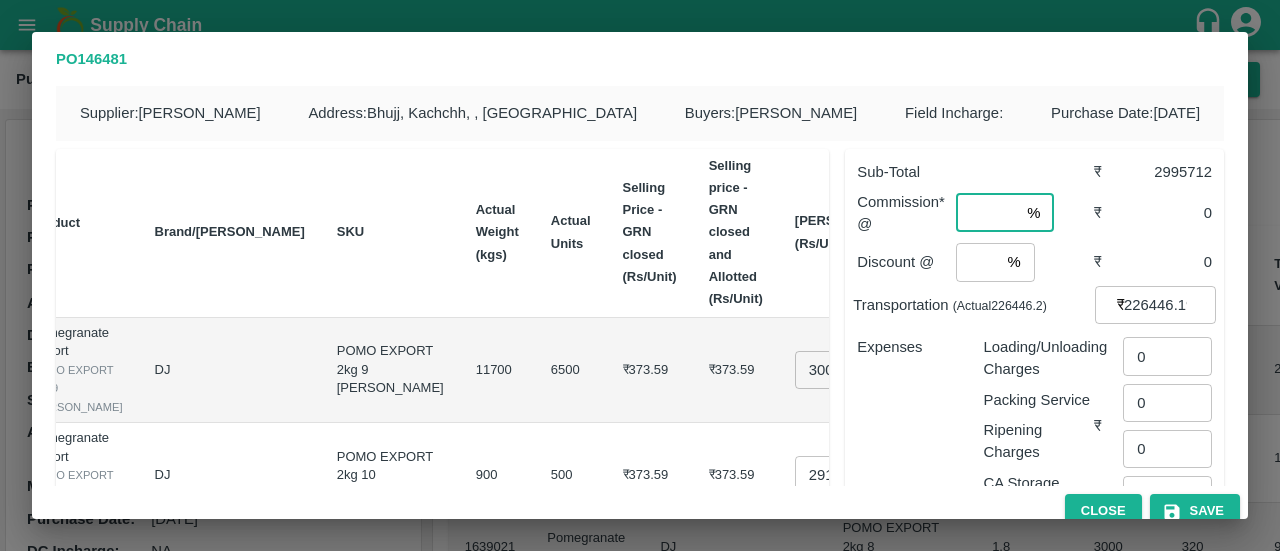 click at bounding box center (987, 213) 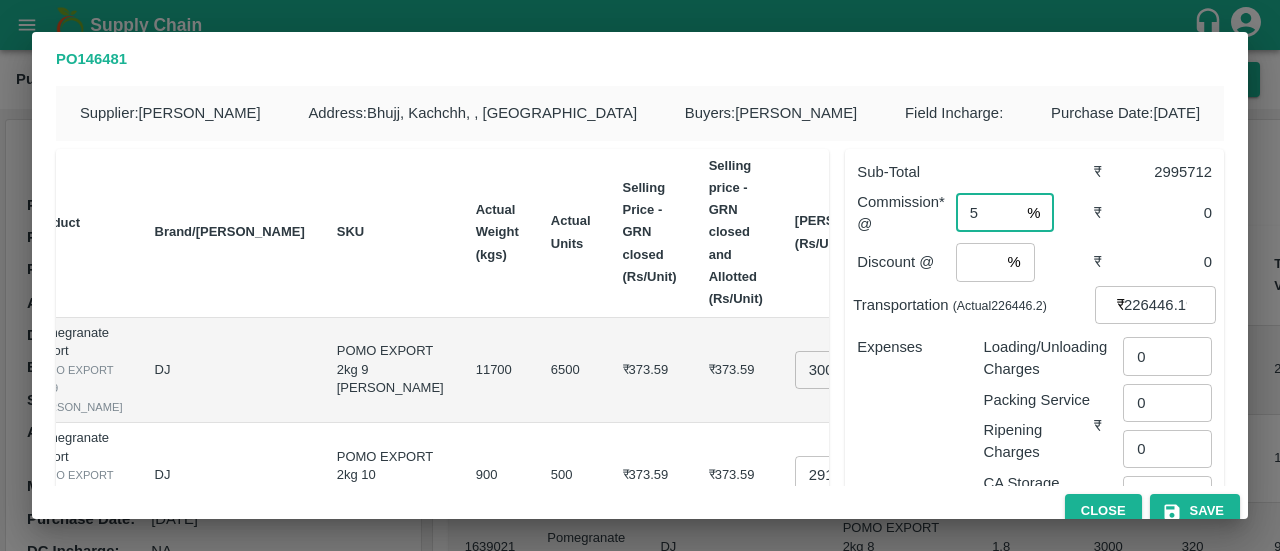 type on "5" 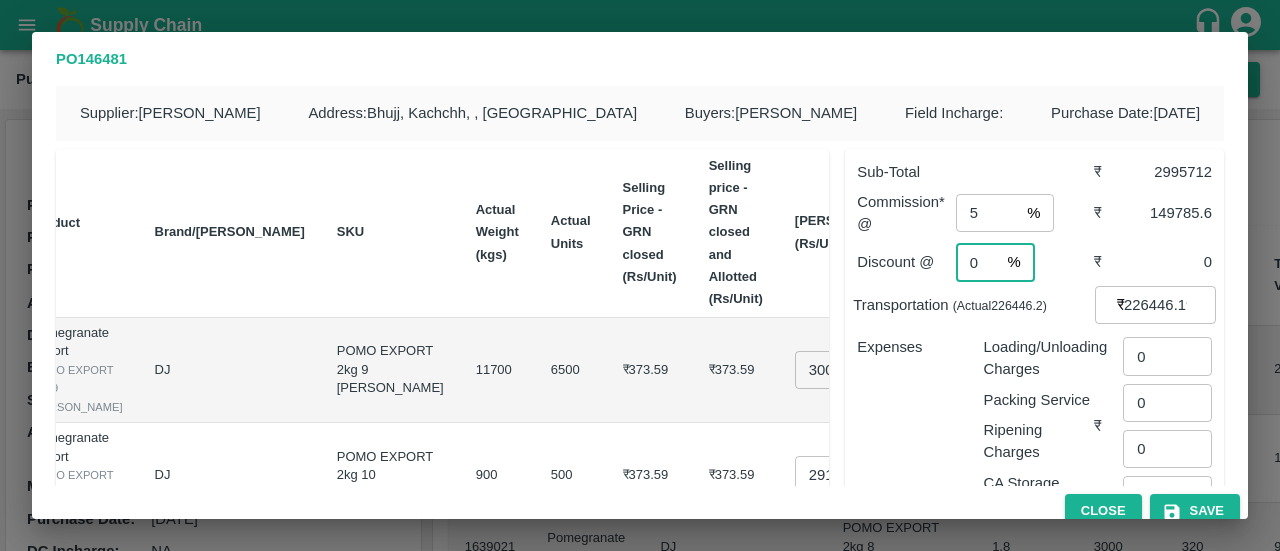 type on "0" 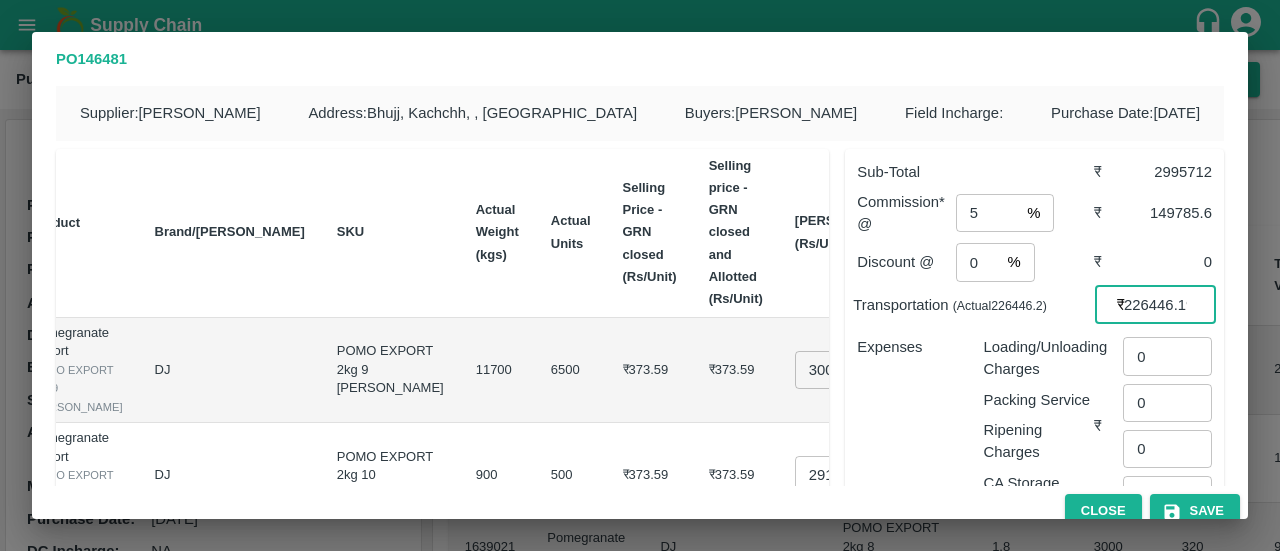 paste on "41695" 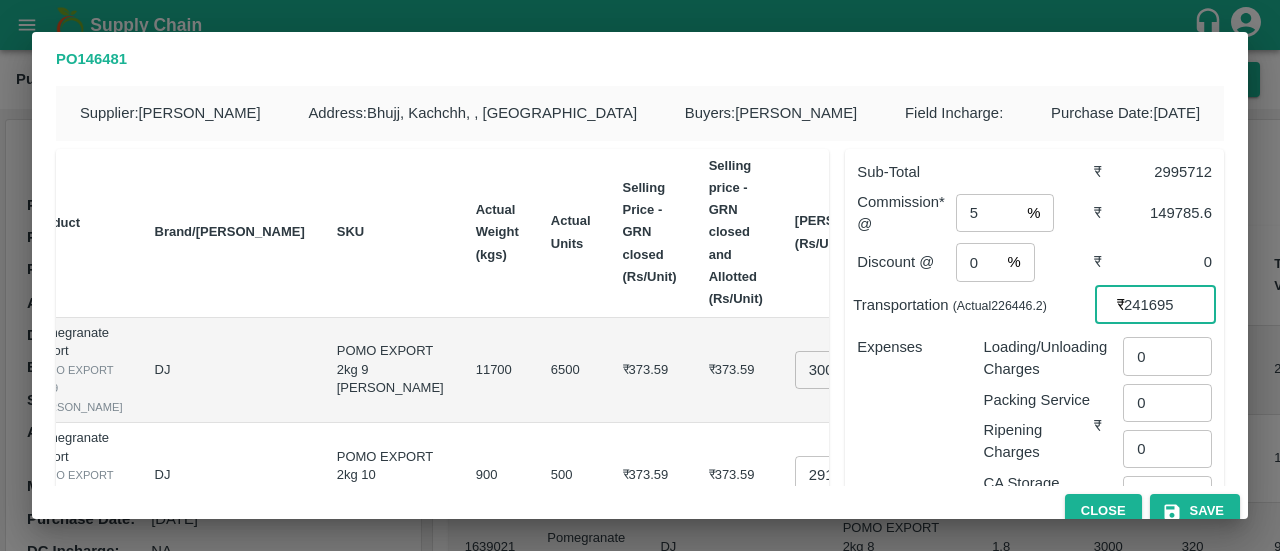 type on "241695" 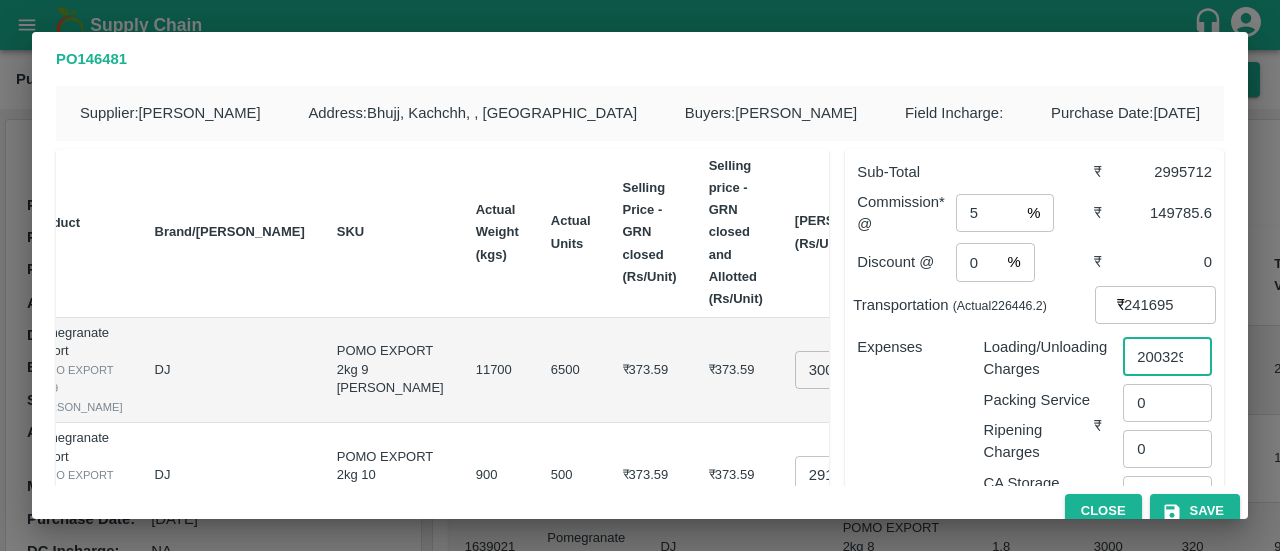 scroll, scrollTop: 0, scrollLeft: 4, axis: horizontal 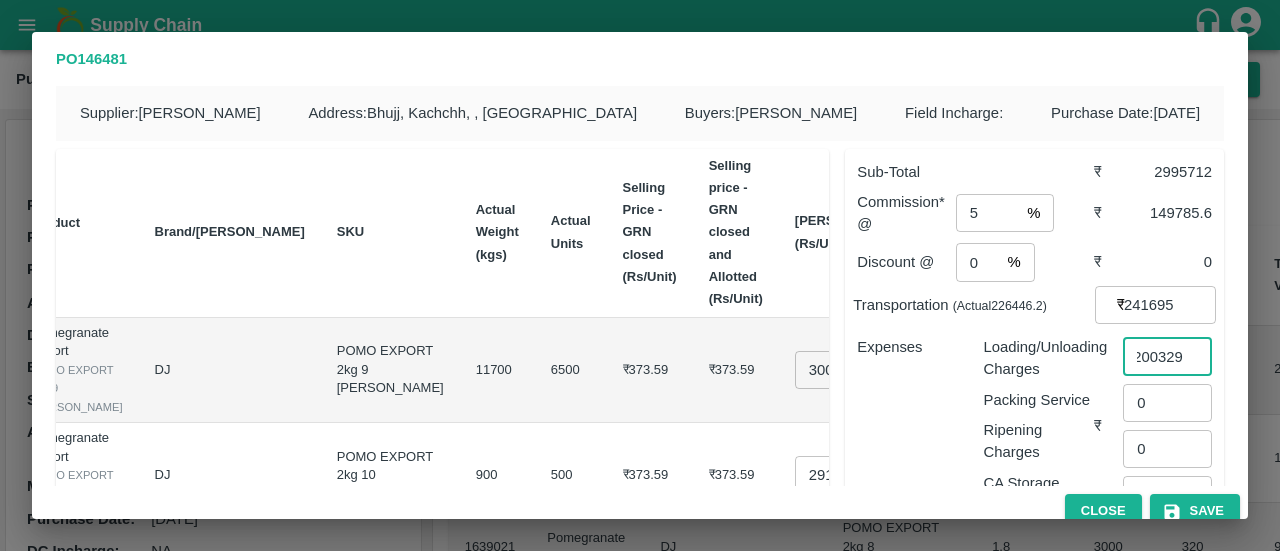 type on "200329" 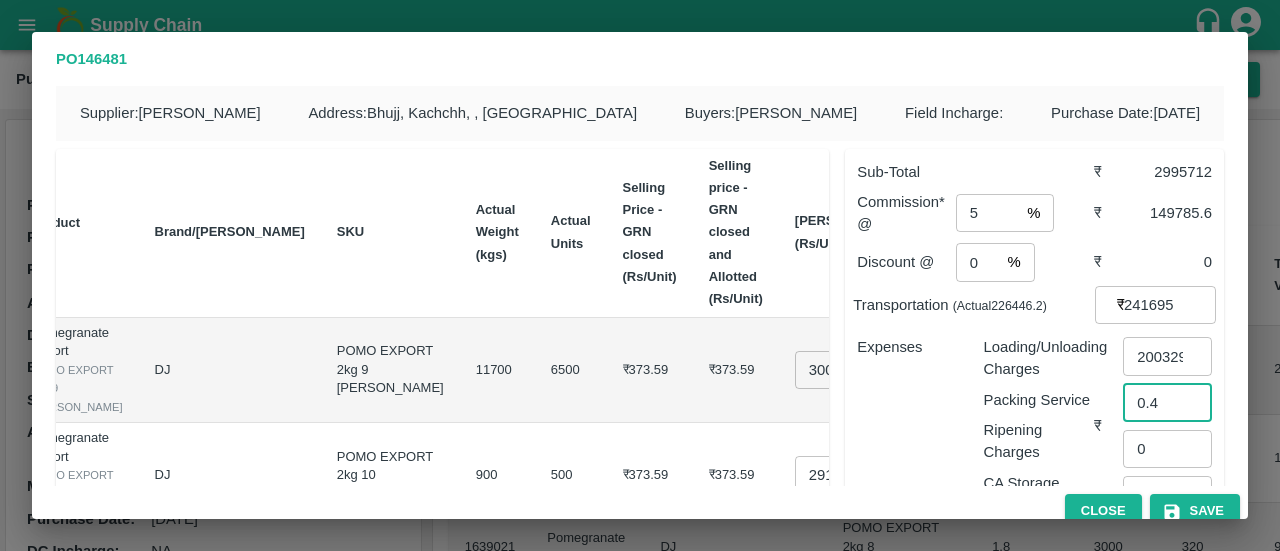 type on "0.4" 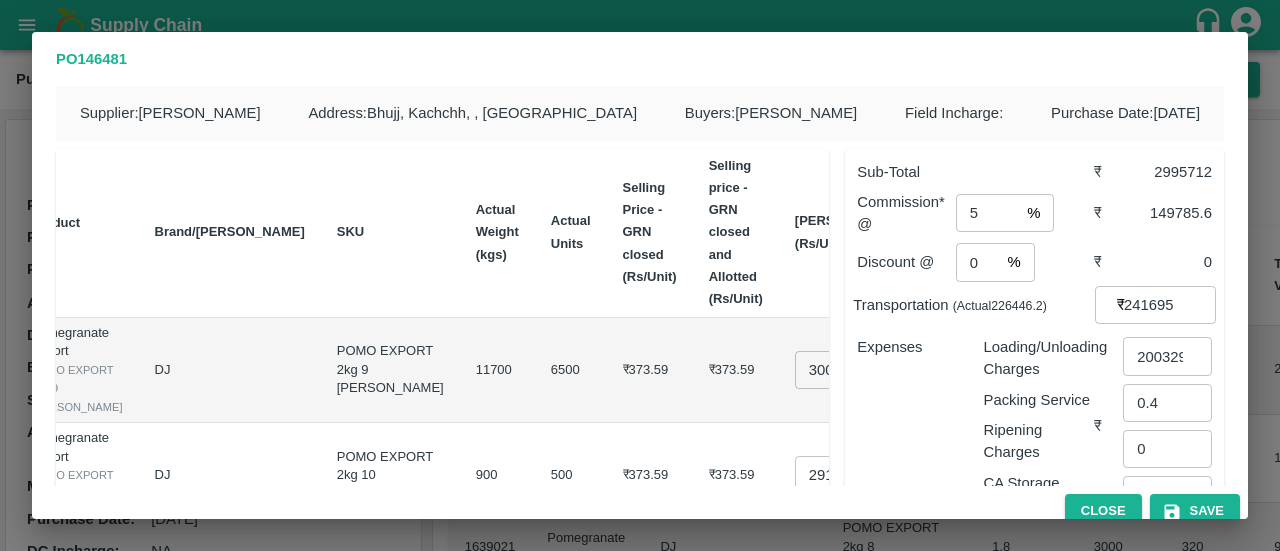 click on "Expenses" at bounding box center (904, 418) 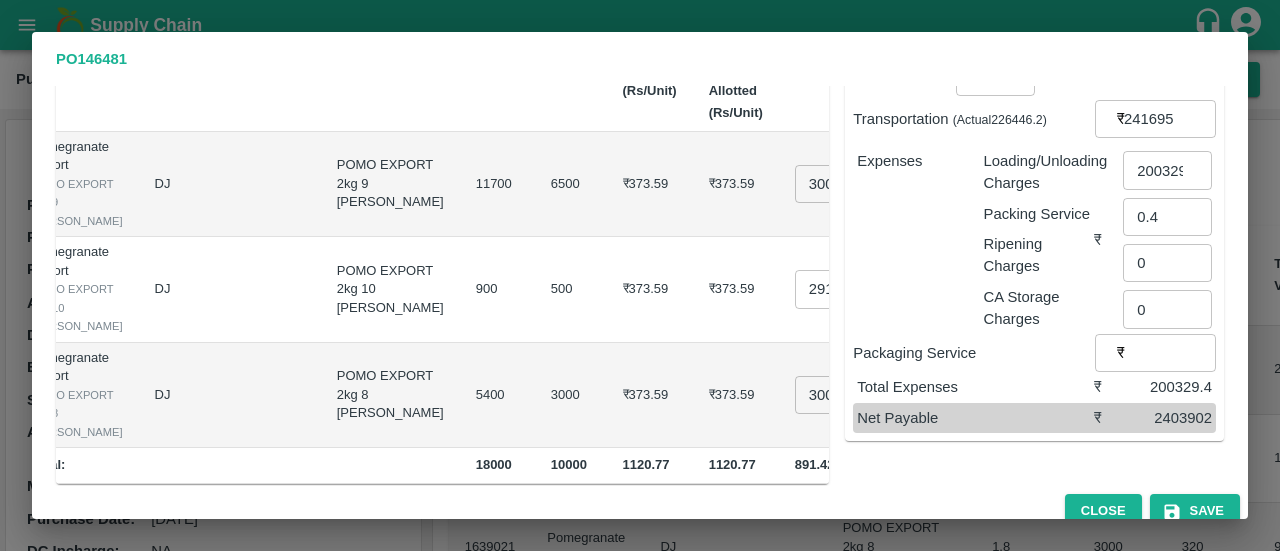 scroll, scrollTop: 210, scrollLeft: 0, axis: vertical 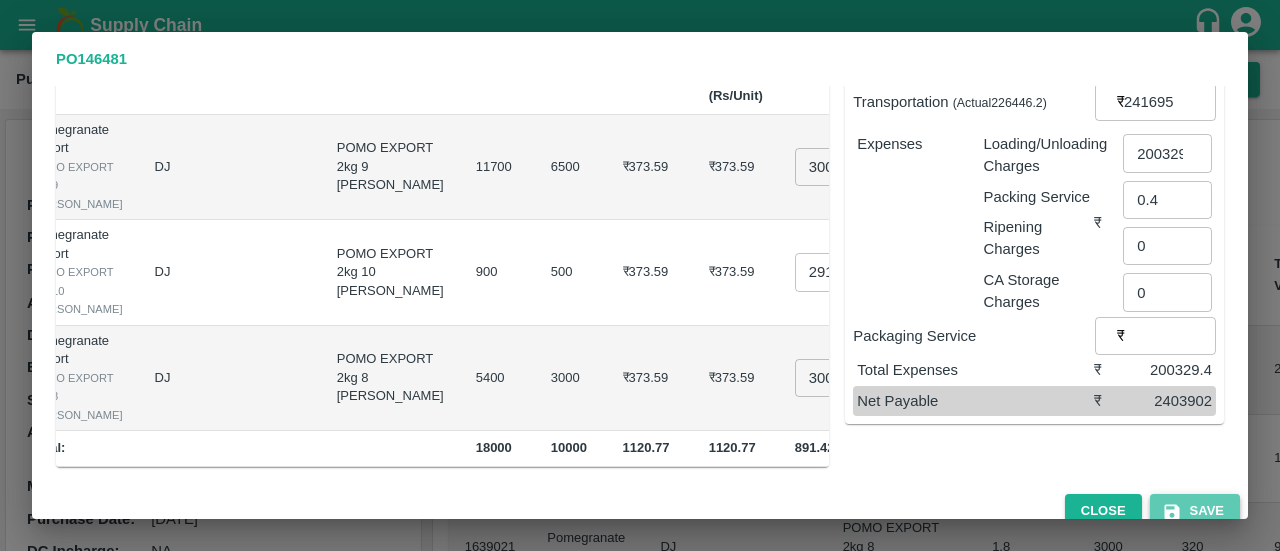 click on "Save" at bounding box center [1195, 511] 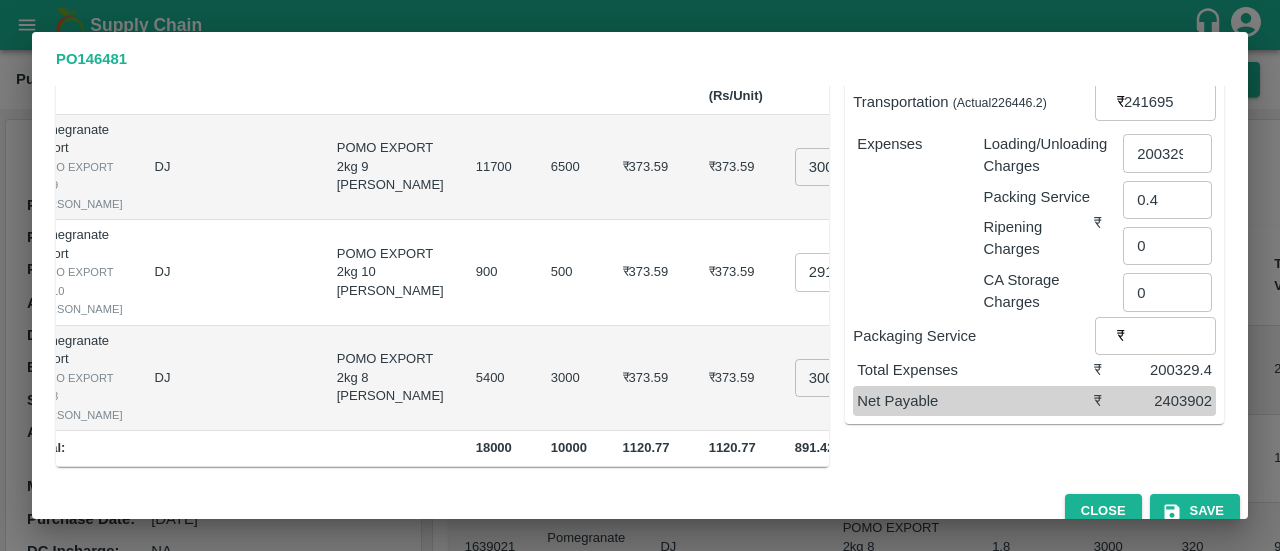 scroll, scrollTop: 18, scrollLeft: 0, axis: vertical 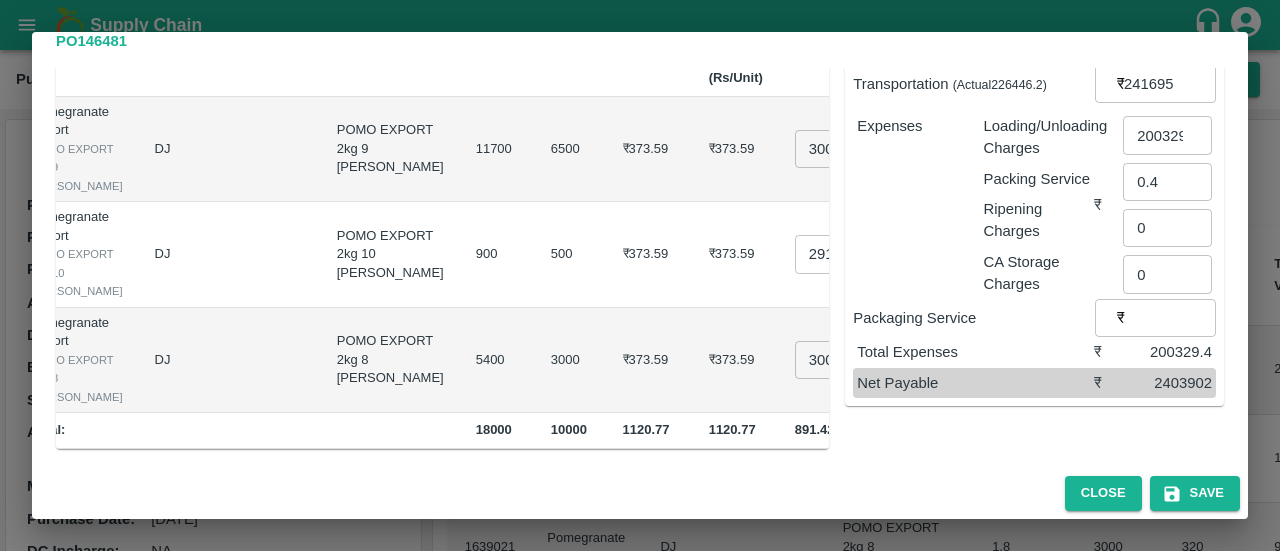 click on "Sub-Total ₹ 2995712 Commission* @ 5 % ​ ₹ 149785.6 Discount @ 0 % ​ ₹ 0 Transportation   (Actual  226446.2 ) ₹ 241695 ​ Expenses Loading/Unloading Charges Packing Service Ripening Charges CA Storage Charges ₹ 200329 ​ 0.4 ​ 0 ​ 0 ​ Packaging Service ₹ ​ Total Expenses ₹ 200329.4 Net Payable ₹ 2403902" at bounding box center (1026, 180) 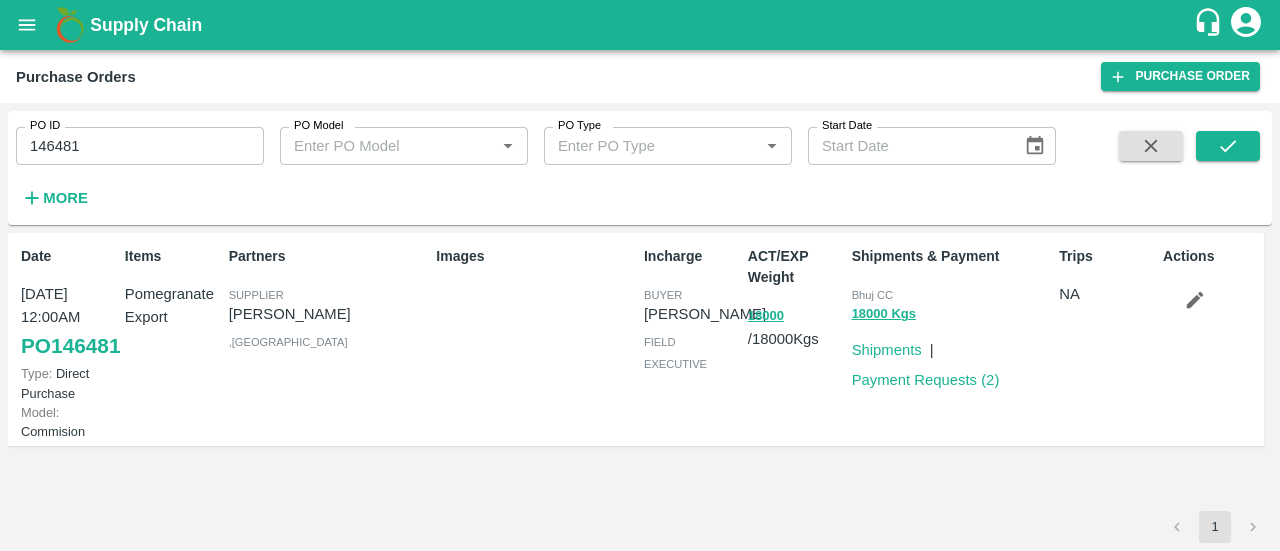 scroll, scrollTop: 0, scrollLeft: 0, axis: both 